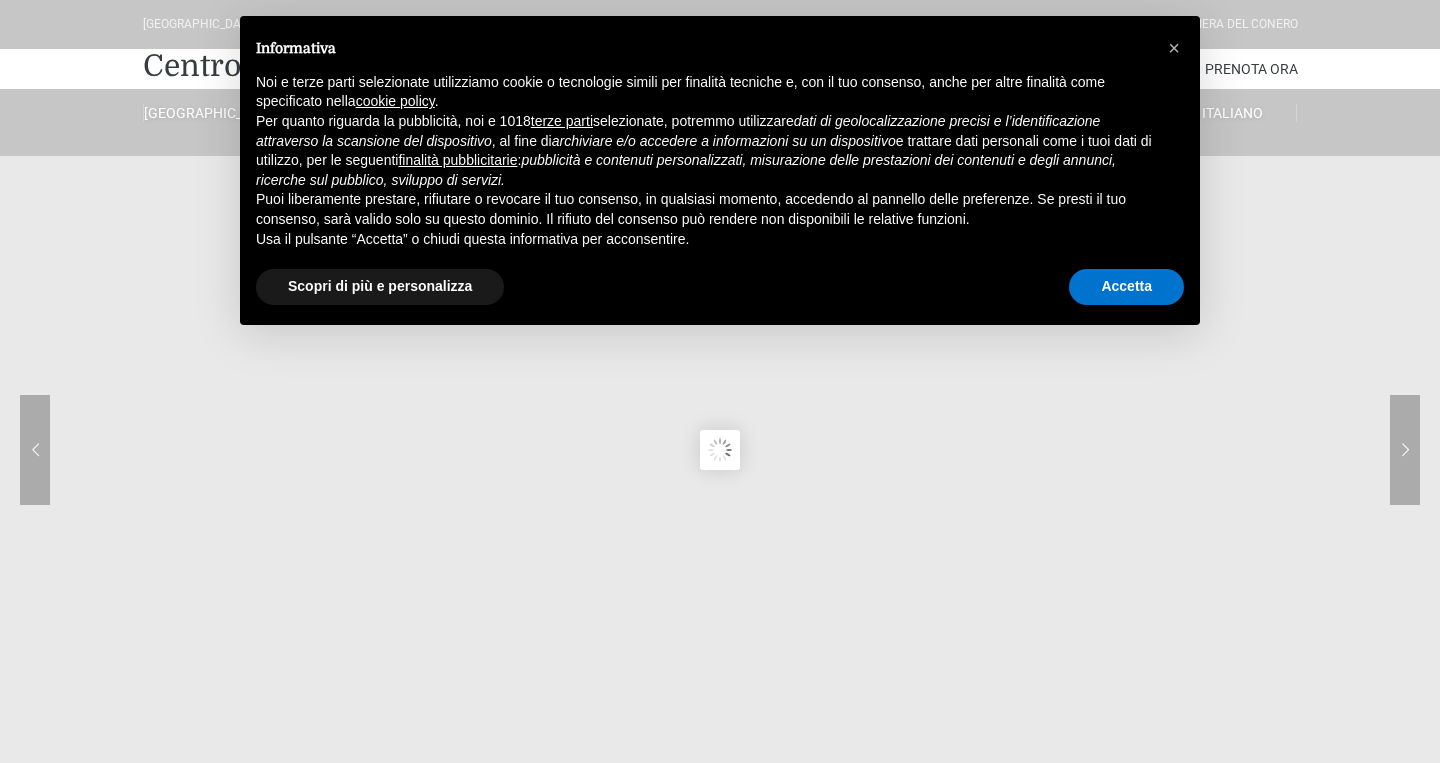 scroll, scrollTop: 0, scrollLeft: 0, axis: both 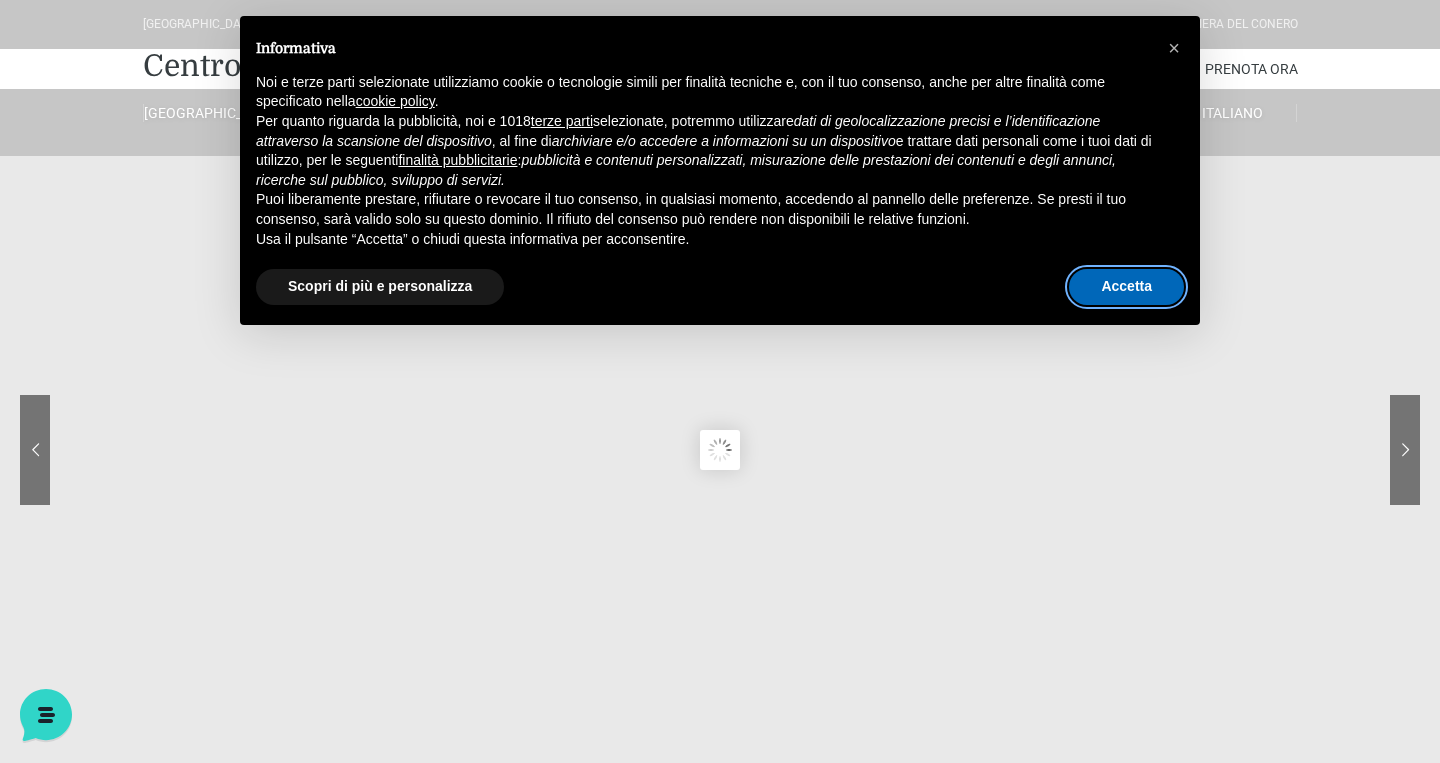 click on "Accetta" at bounding box center [1126, 287] 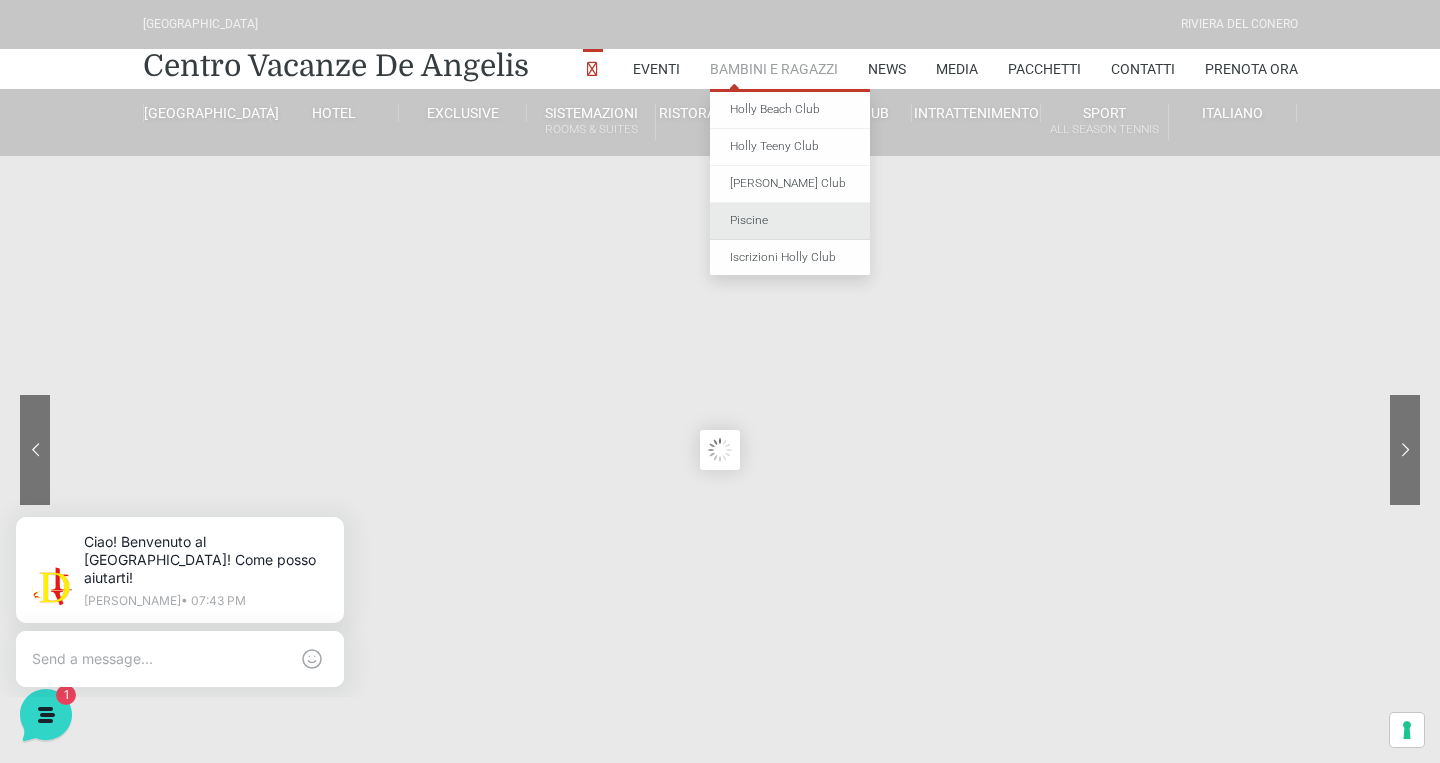 click on "Piscine" at bounding box center [790, 221] 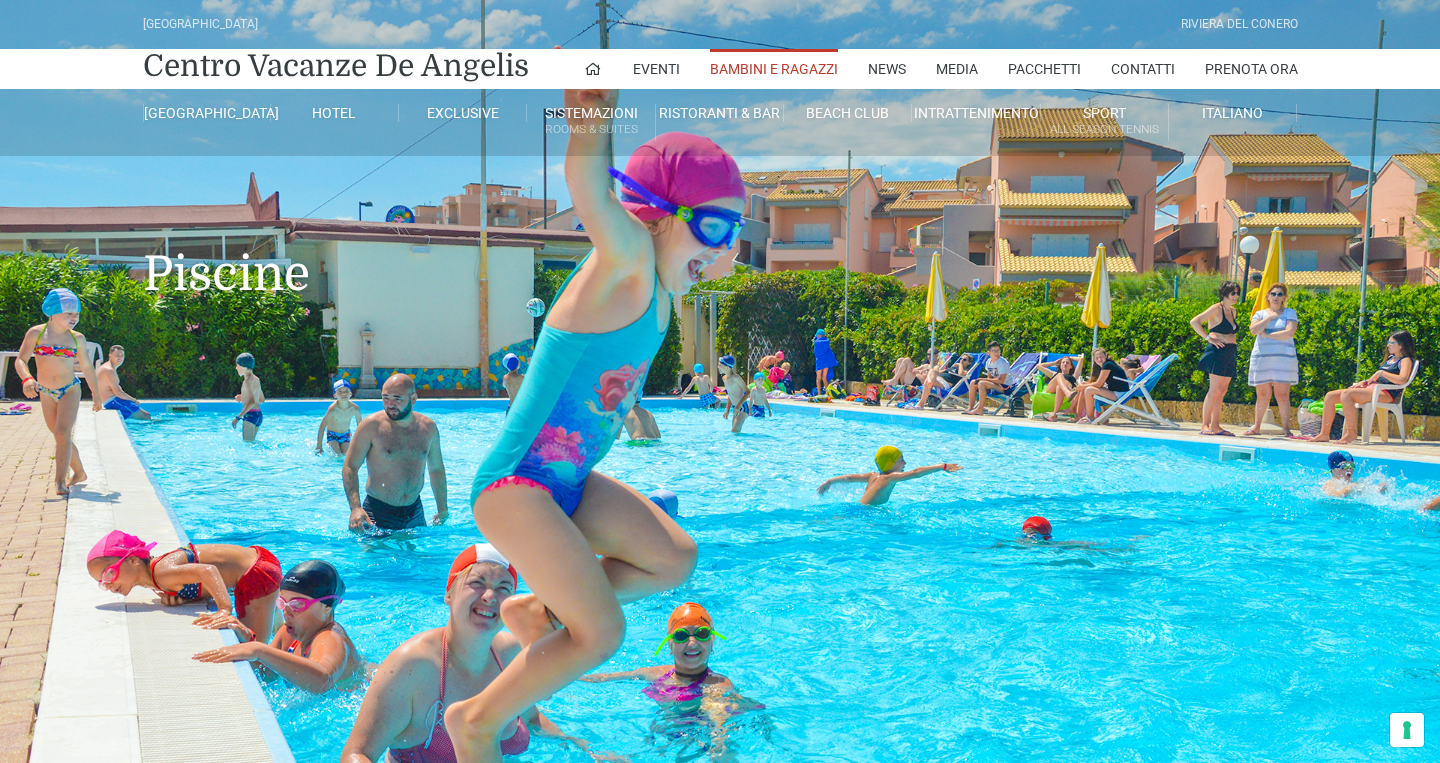 scroll, scrollTop: 0, scrollLeft: 0, axis: both 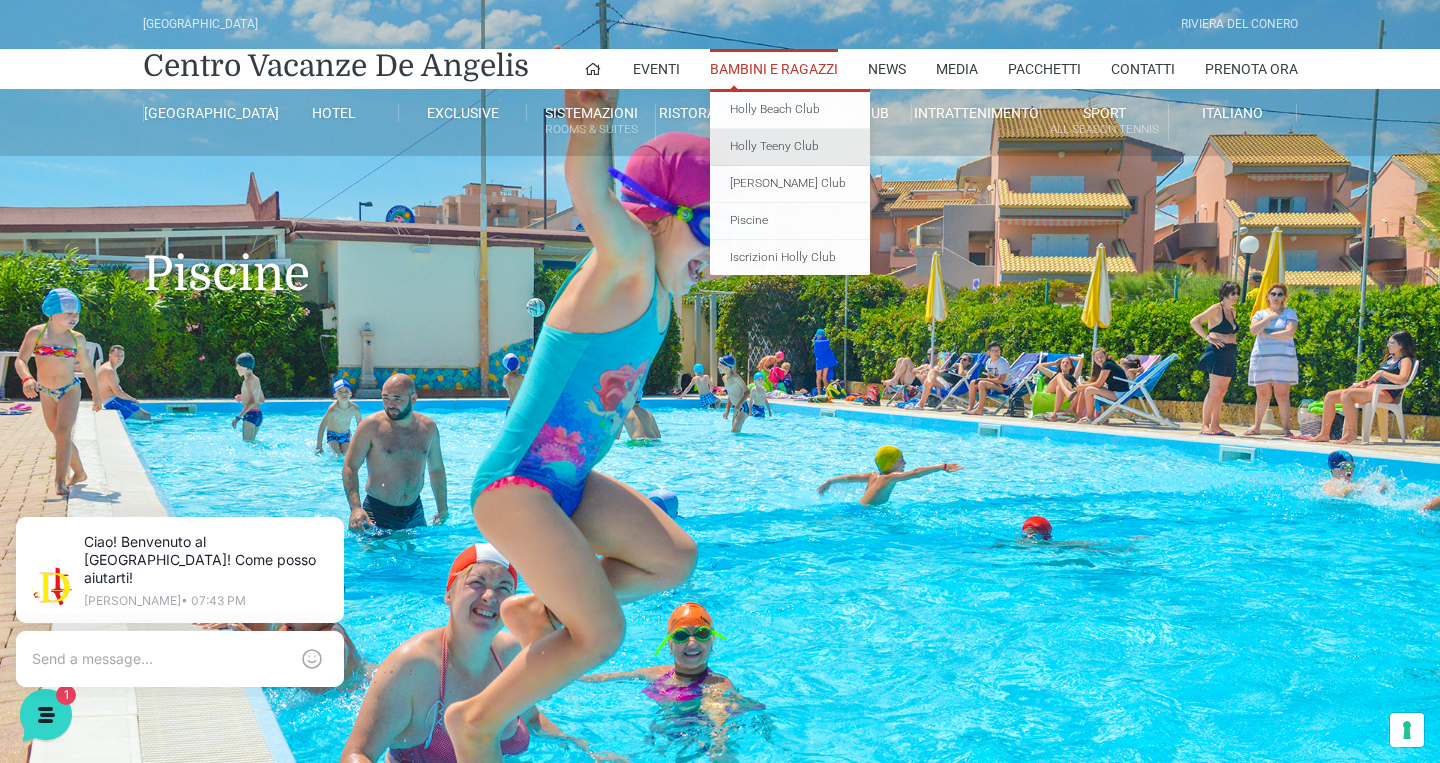 click on "Holly Teeny Club" at bounding box center (790, 147) 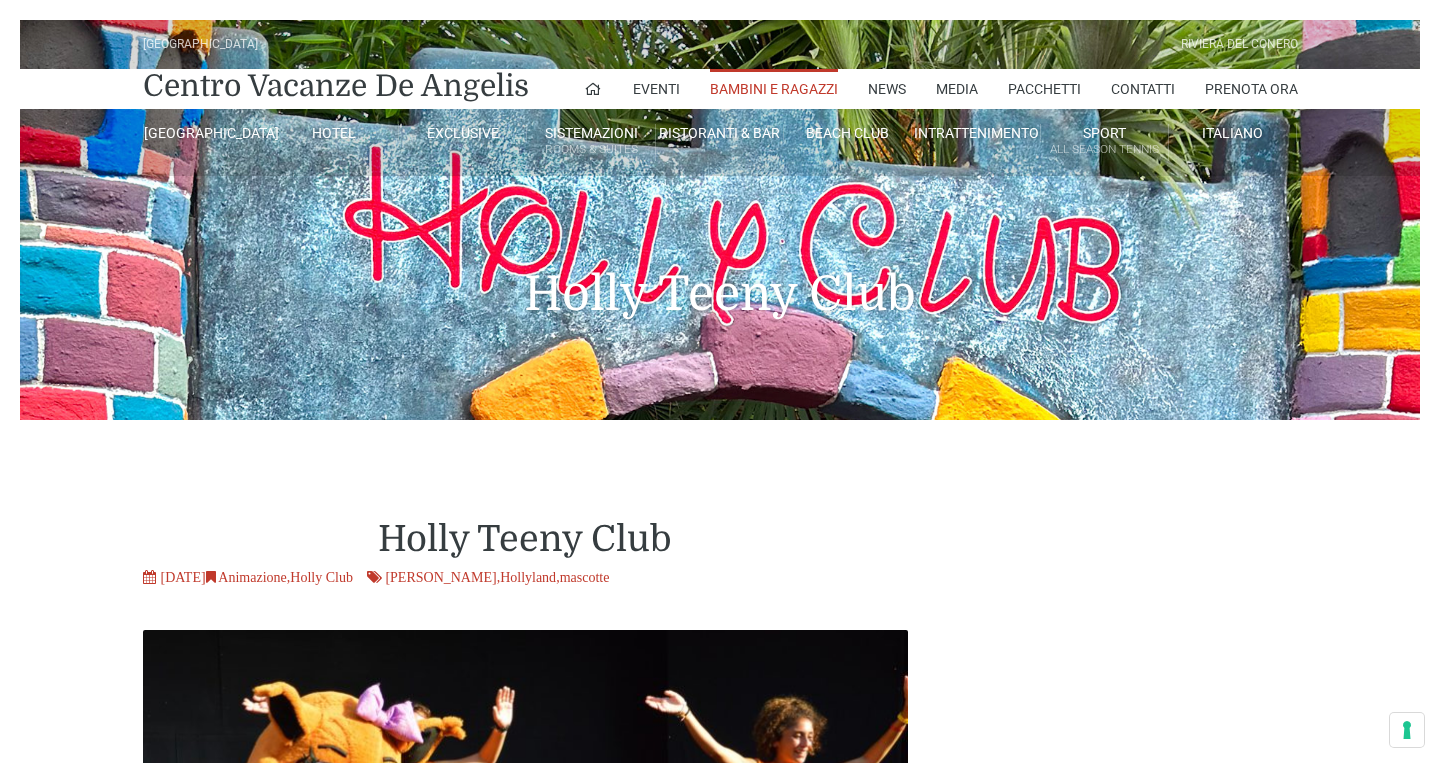 scroll, scrollTop: 0, scrollLeft: 0, axis: both 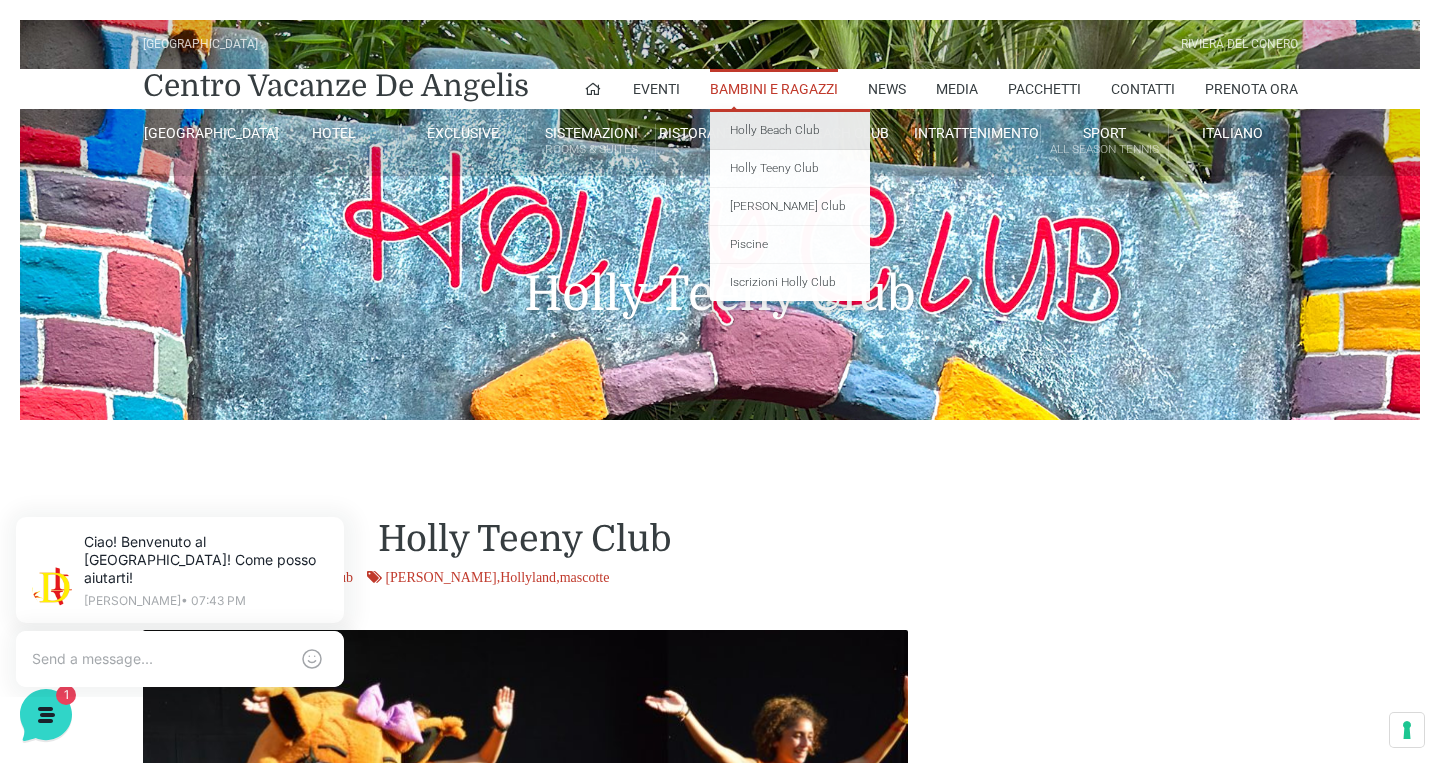 click on "Holly Beach Club" at bounding box center (790, 131) 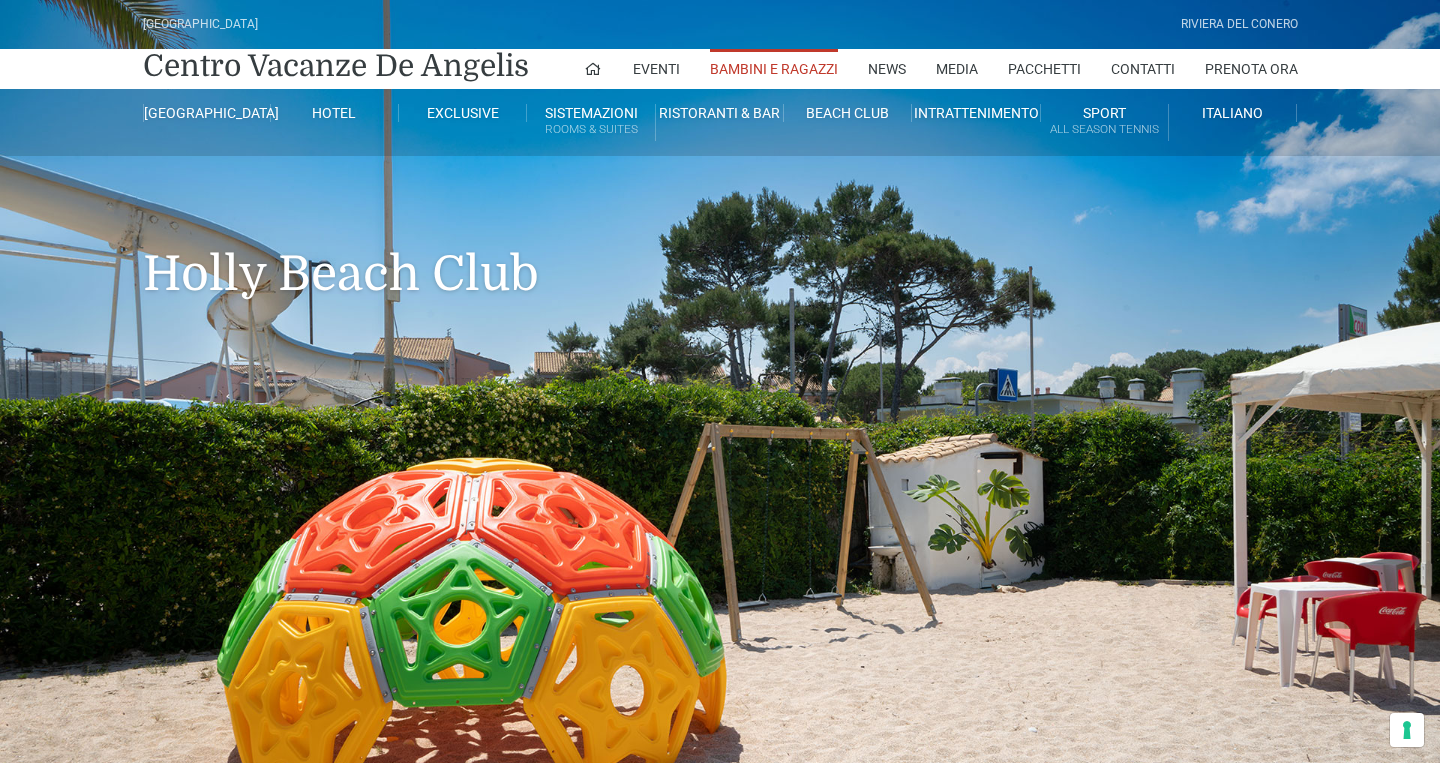 scroll, scrollTop: 0, scrollLeft: 0, axis: both 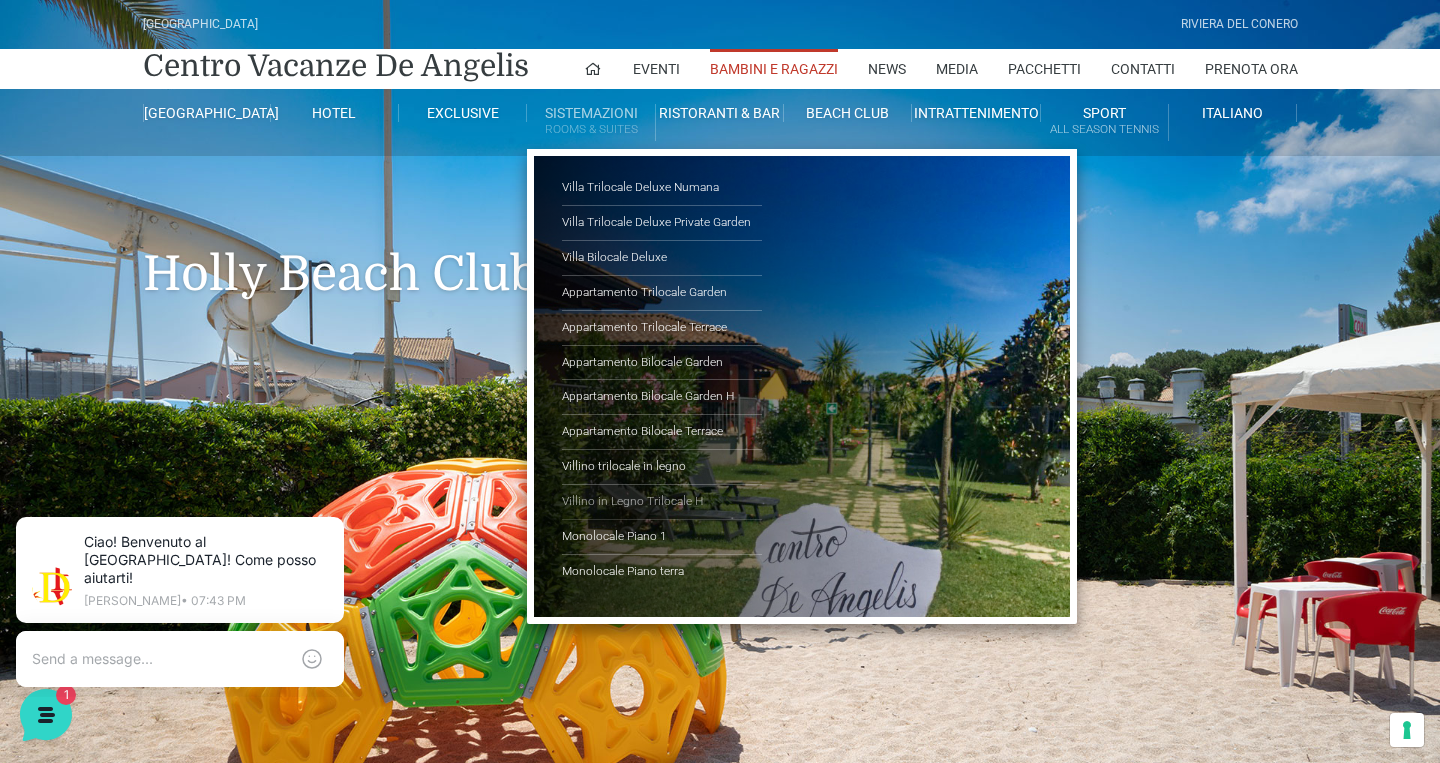 click on "Villino in Legno Trilocale H" at bounding box center [662, 502] 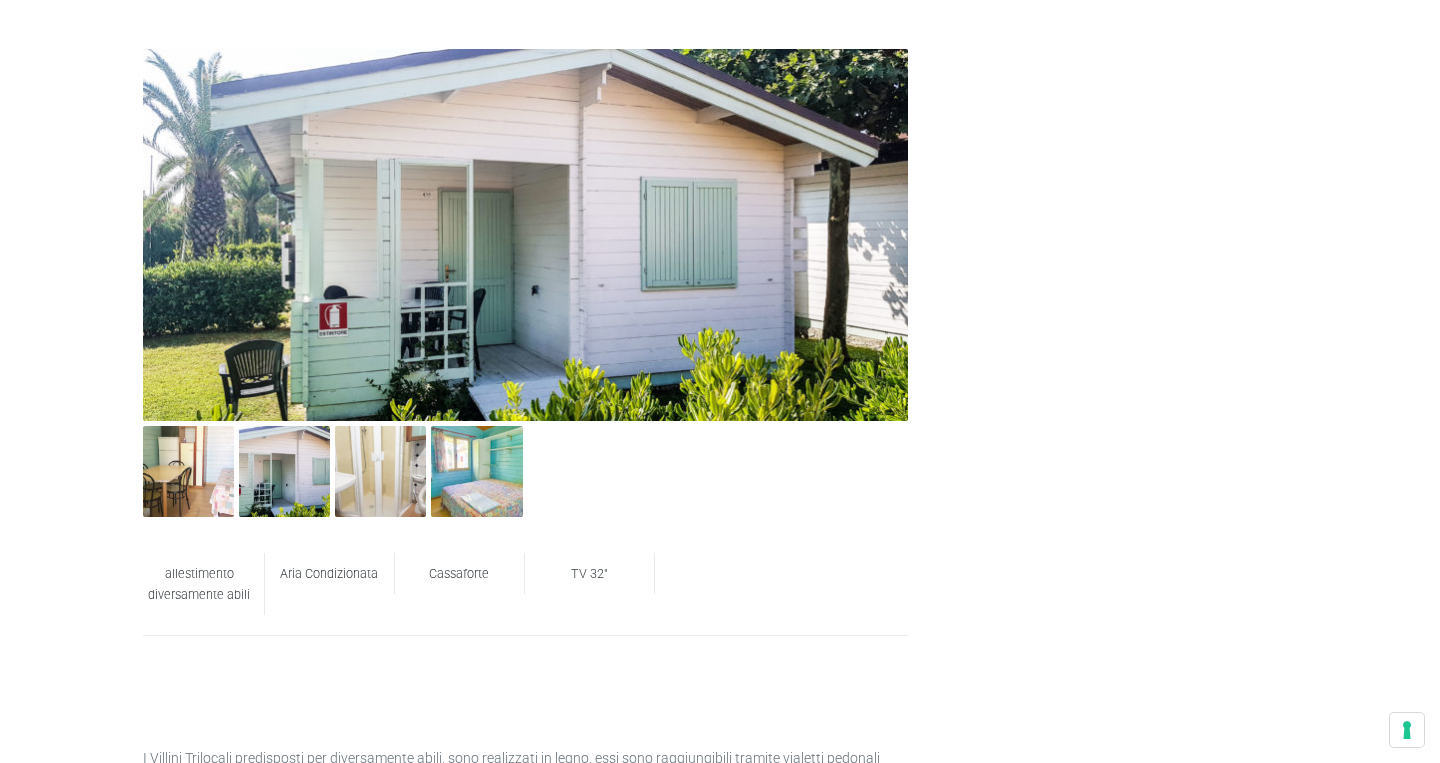 scroll, scrollTop: 847, scrollLeft: 0, axis: vertical 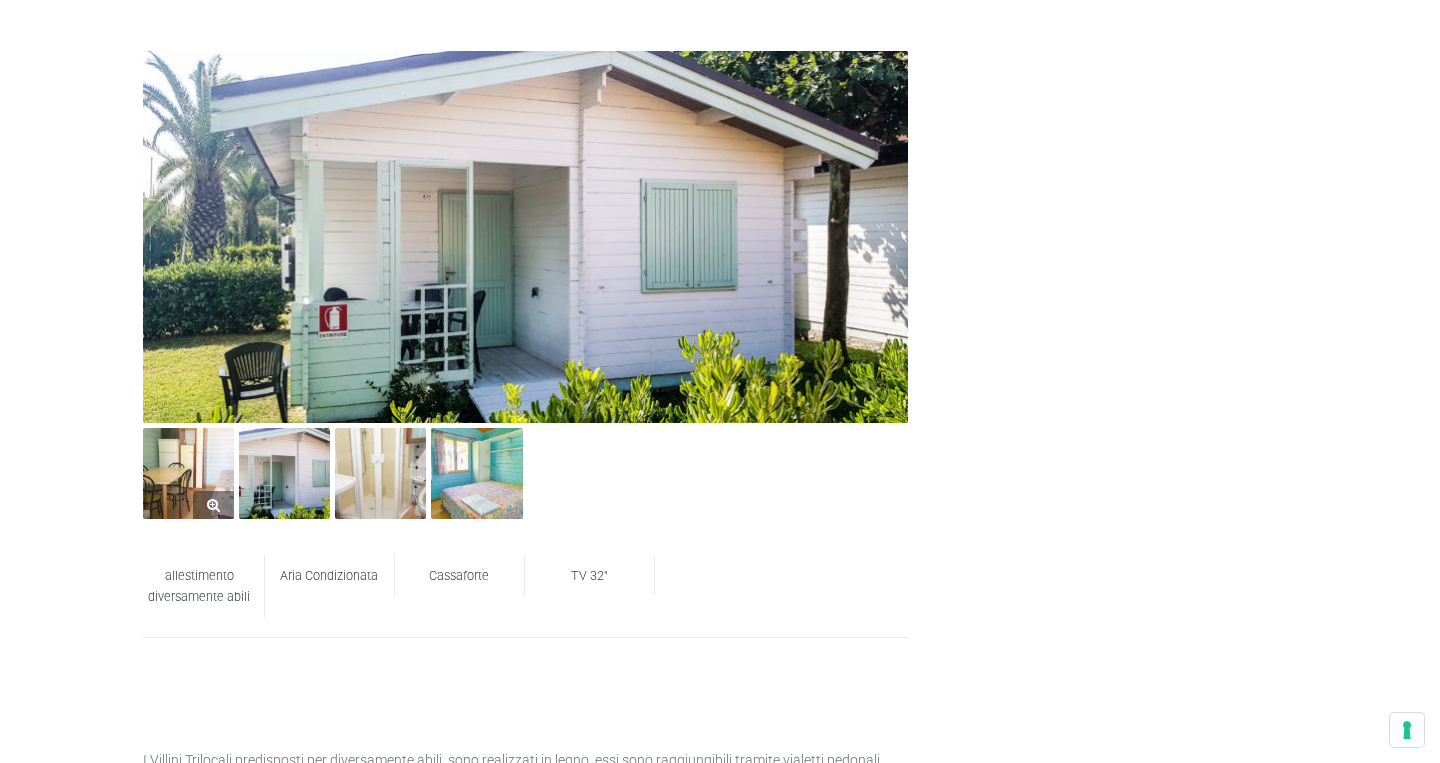 click at bounding box center (188, 473) 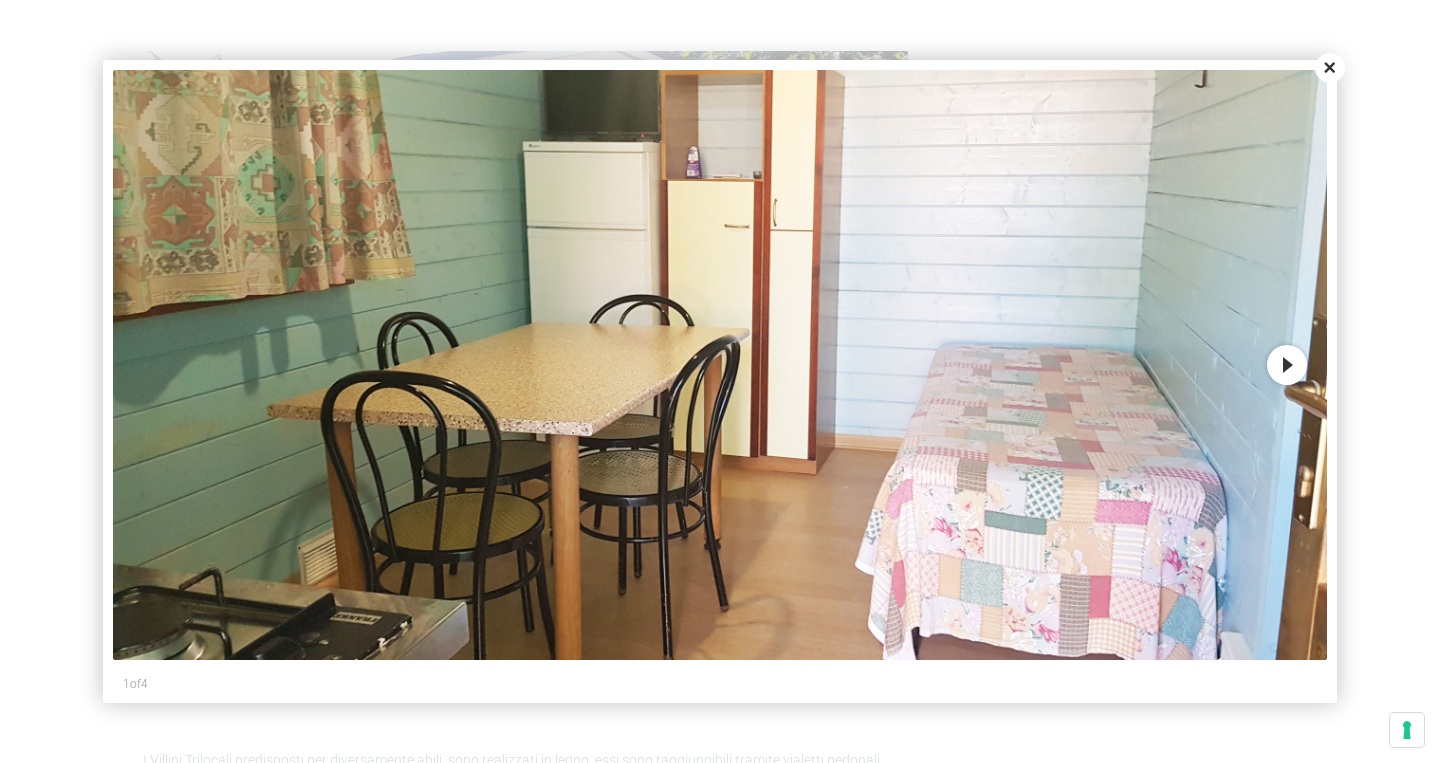 click on "Next" at bounding box center (1287, 365) 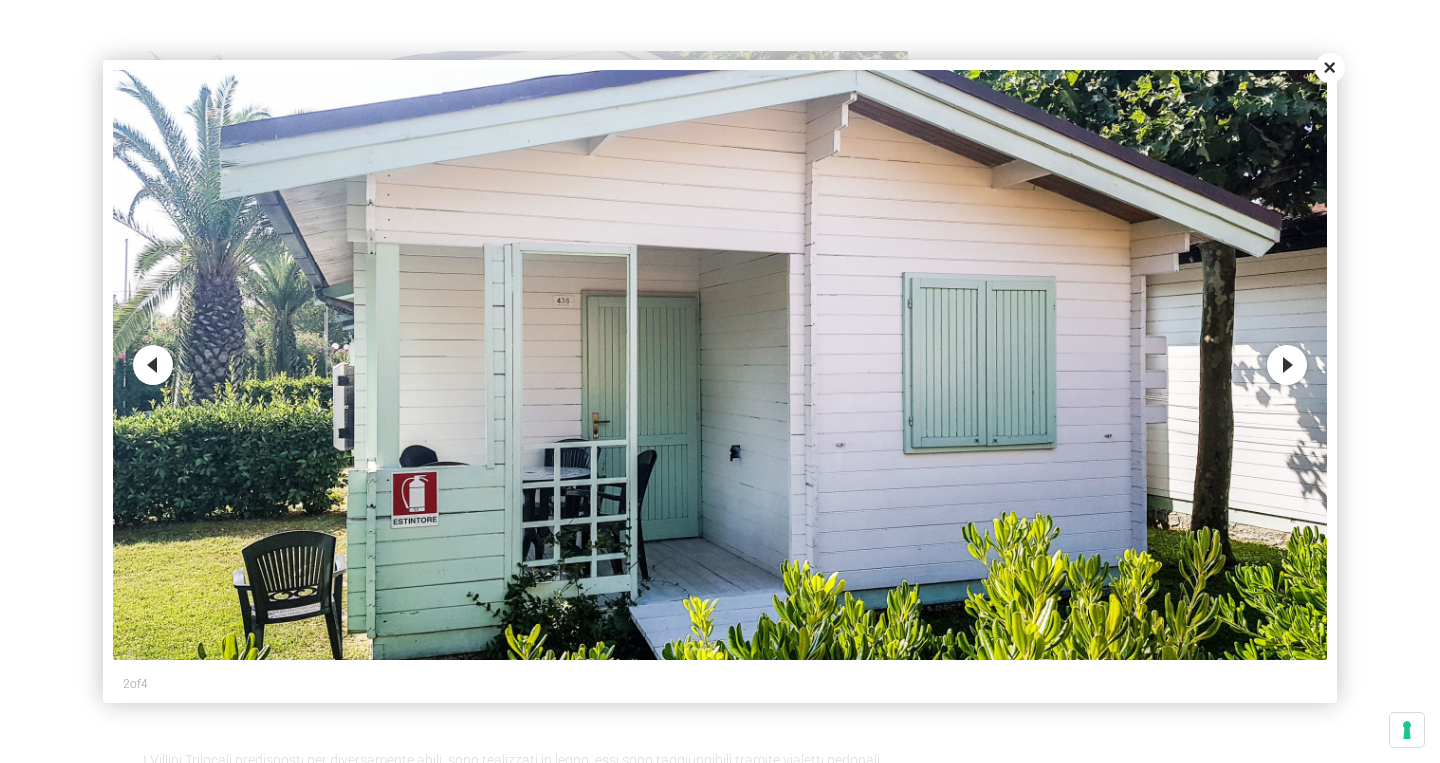 click on "Next" at bounding box center [1287, 365] 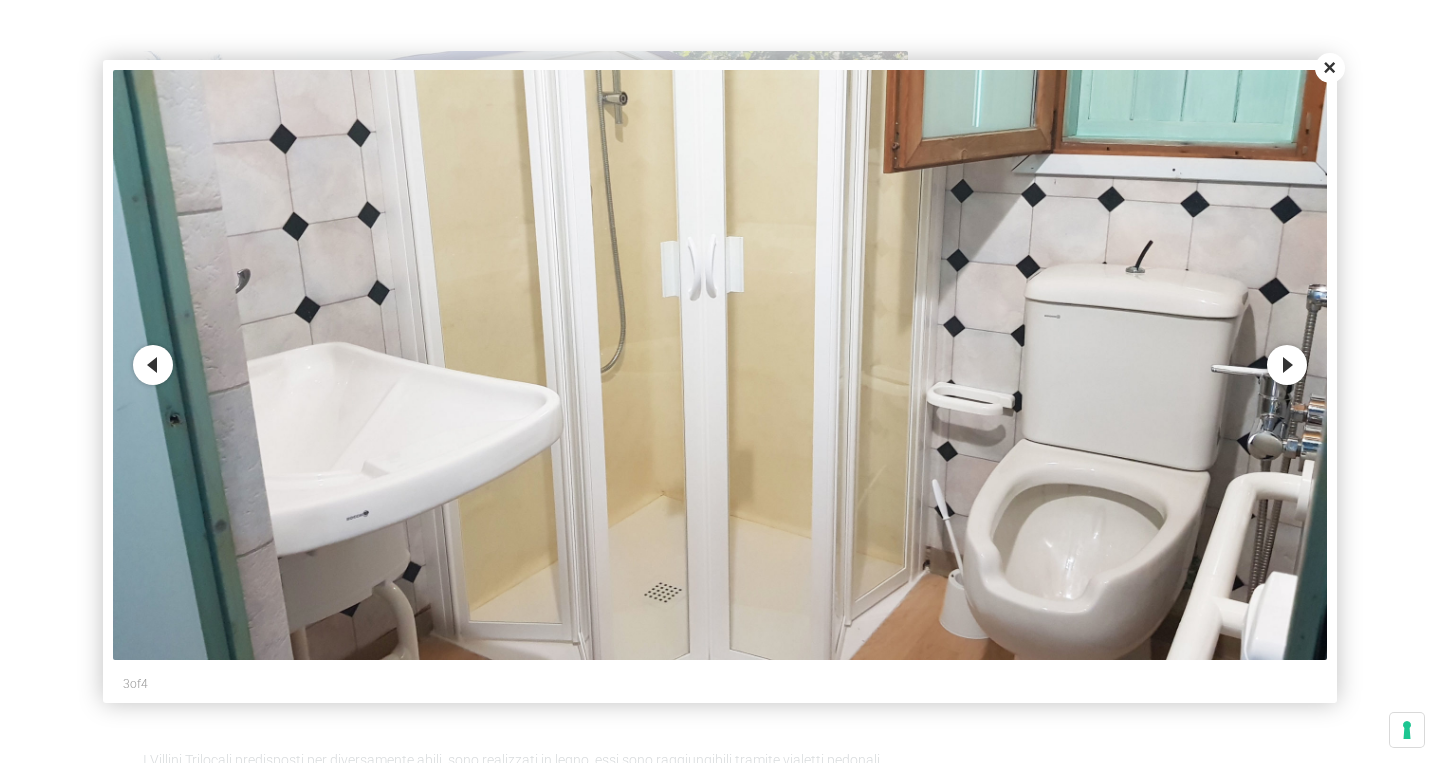 click on "Next" at bounding box center (1287, 365) 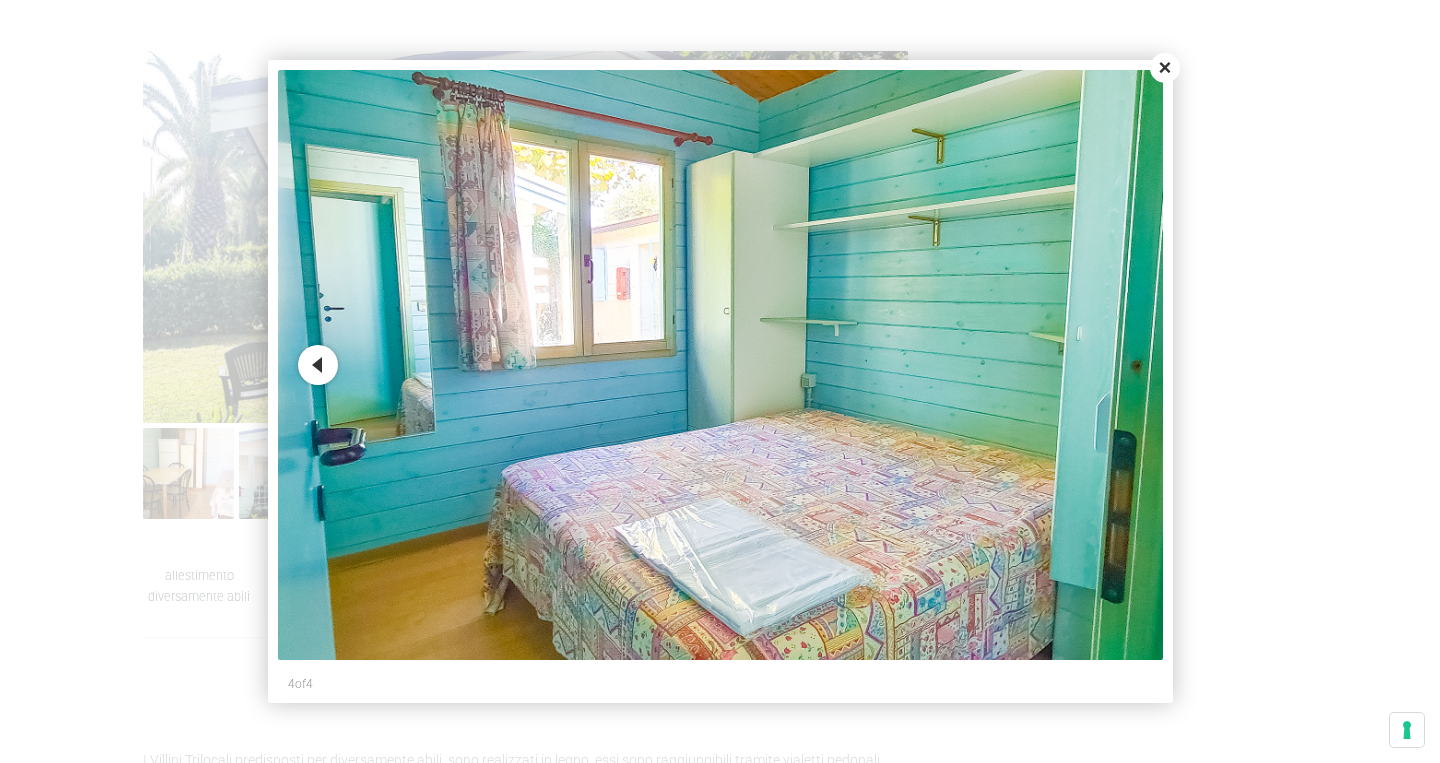 click on "Close" at bounding box center [1165, 68] 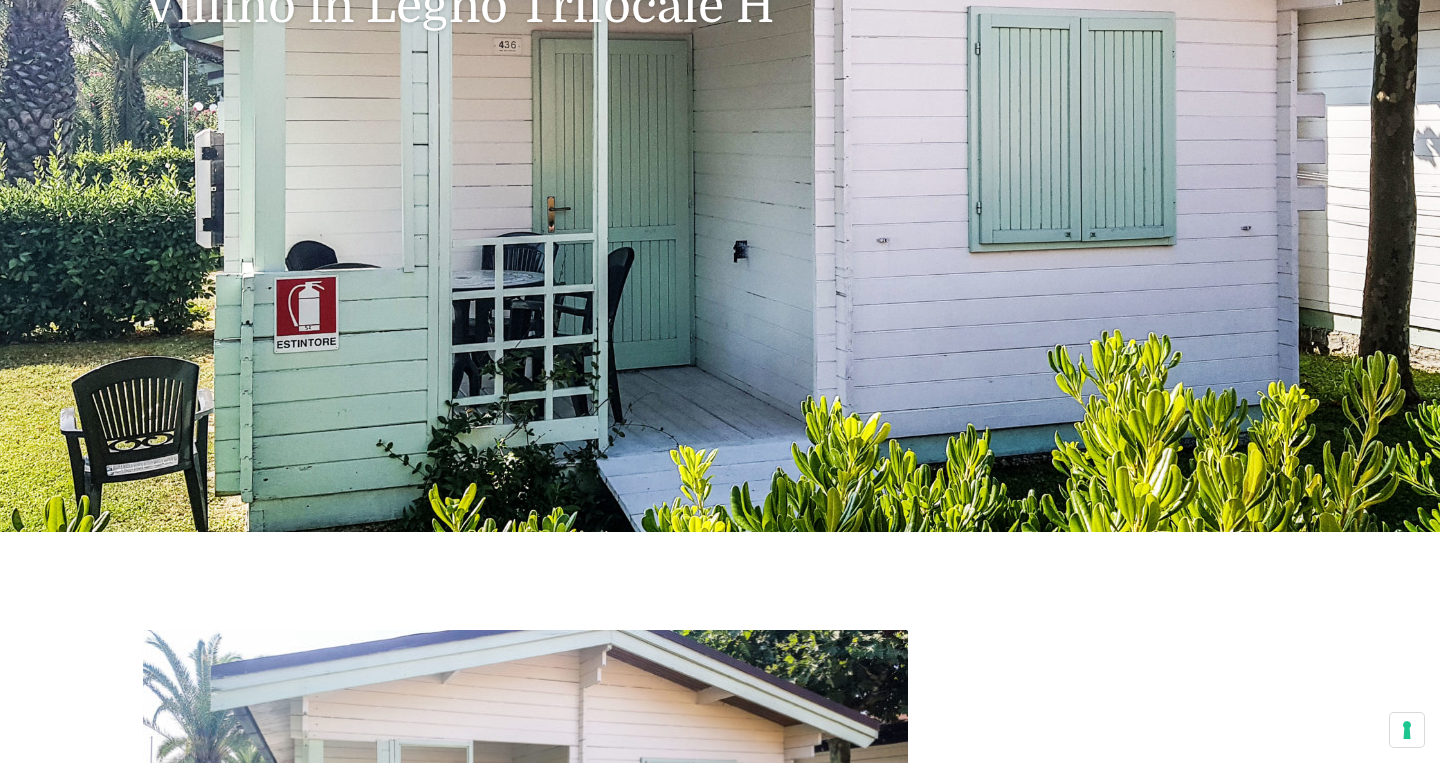 scroll, scrollTop: 0, scrollLeft: 0, axis: both 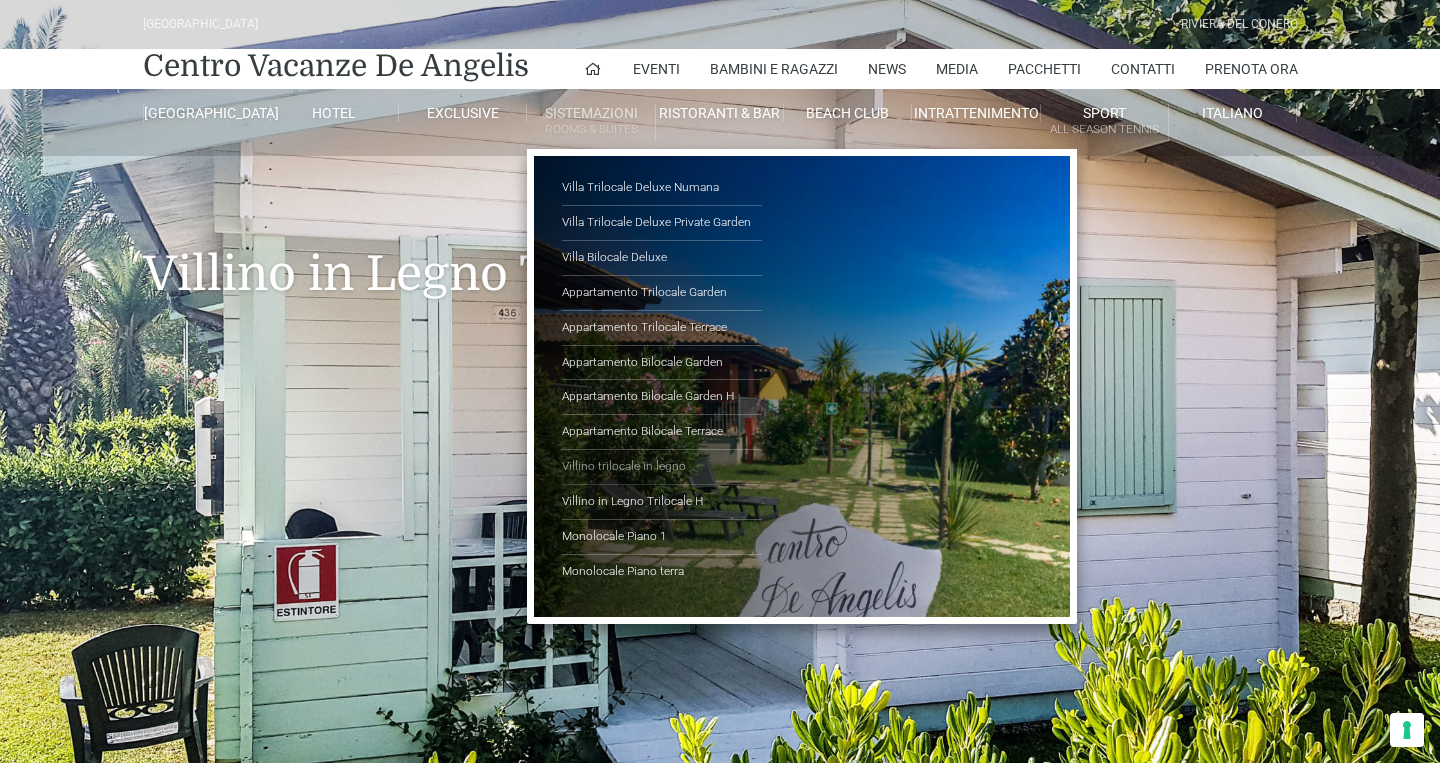 click on "Villino trilocale in legno" at bounding box center [662, 467] 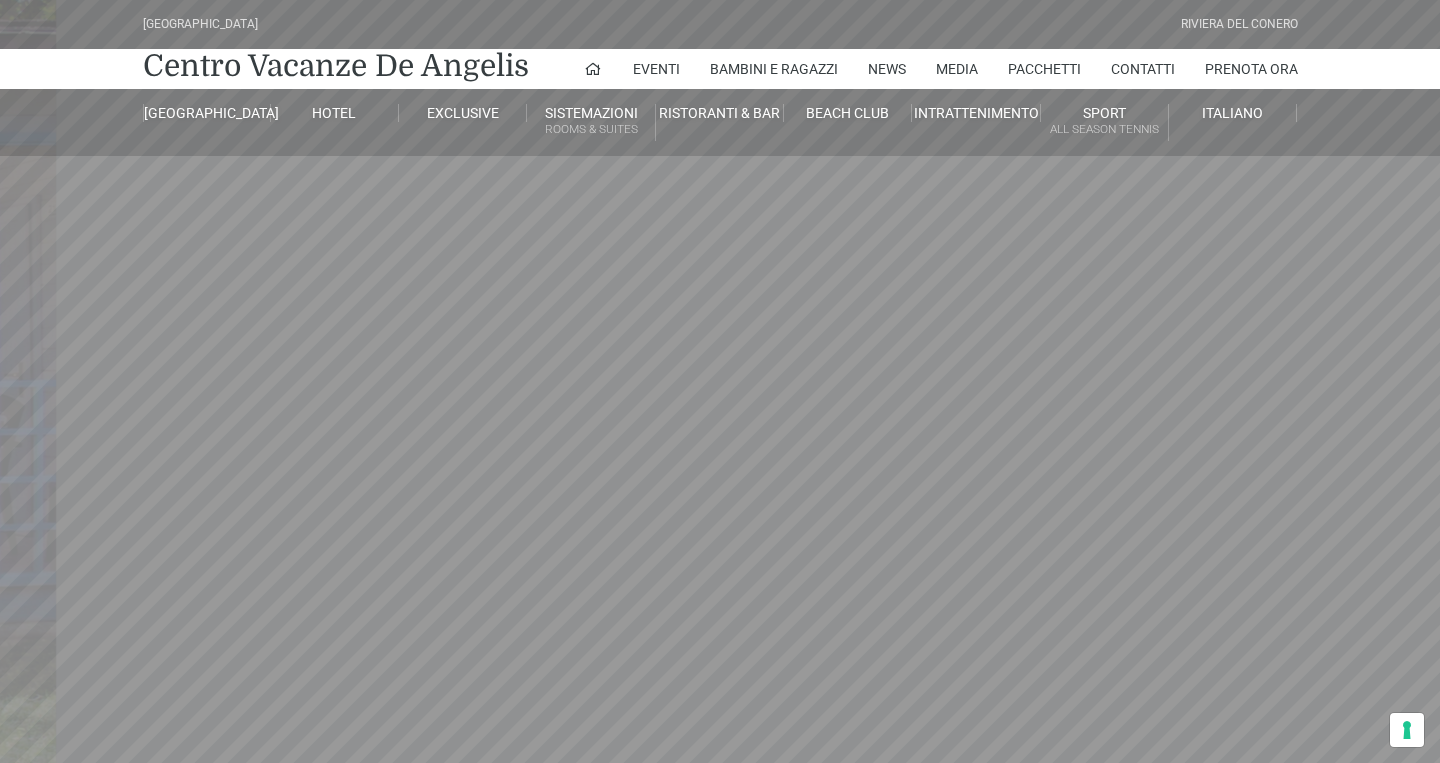 scroll, scrollTop: 0, scrollLeft: 0, axis: both 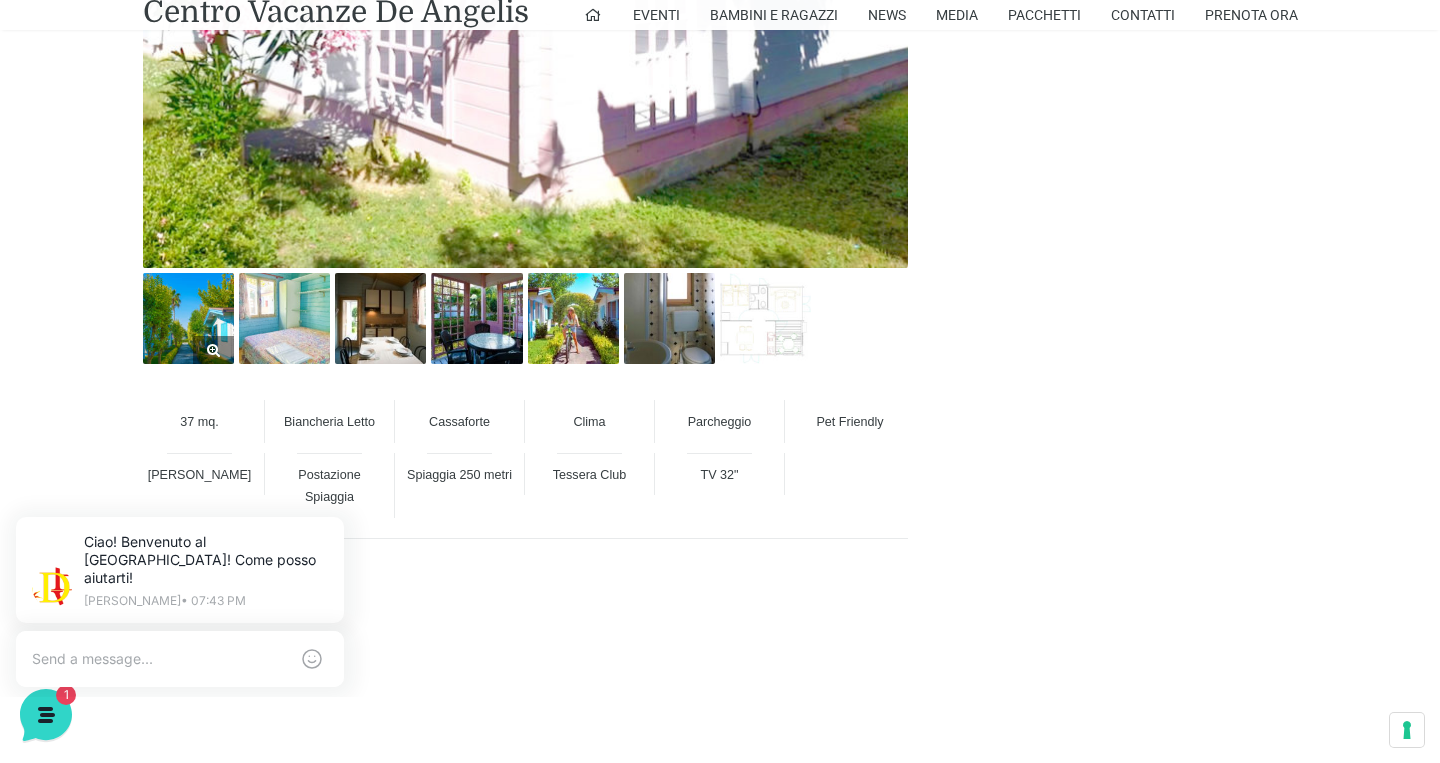 click at bounding box center (188, 318) 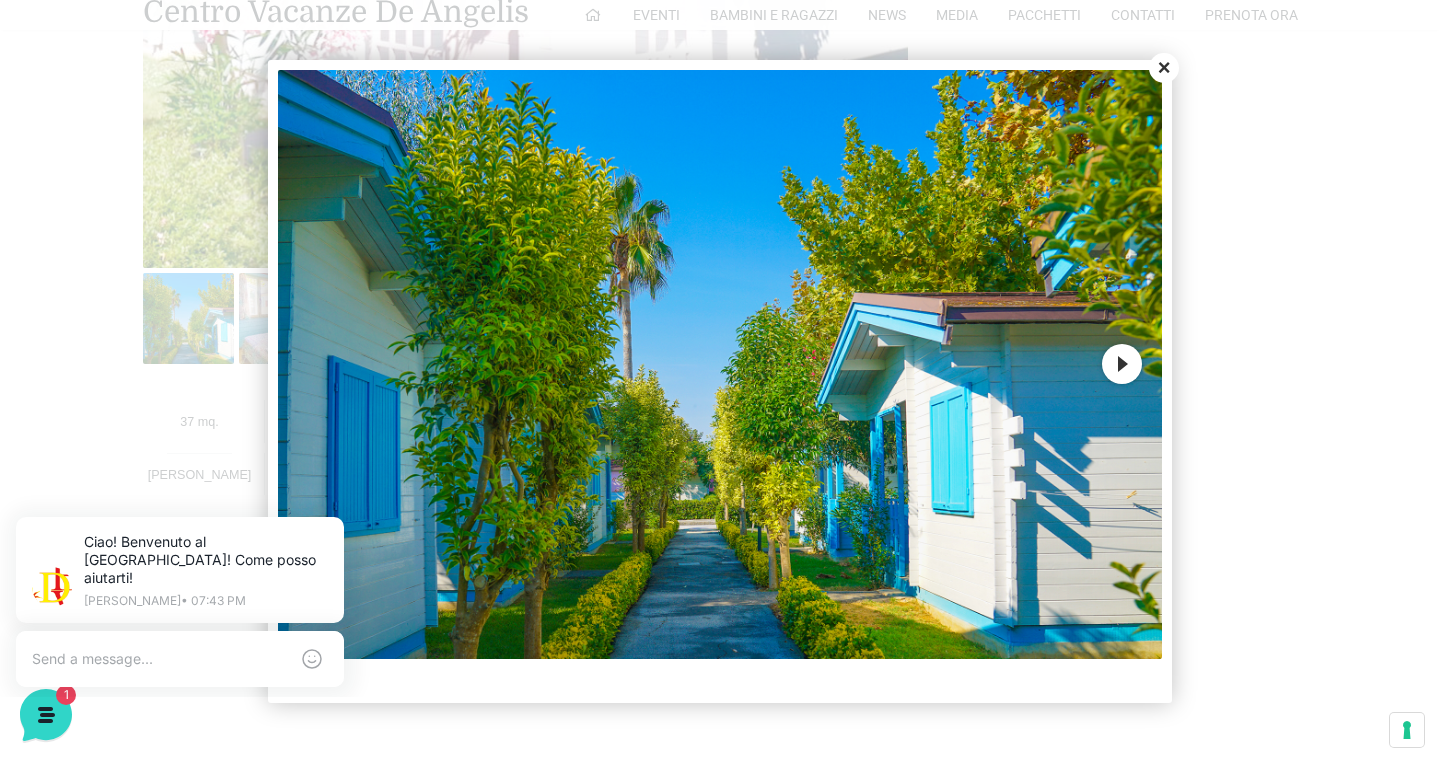 click on "Next" at bounding box center [1122, 364] 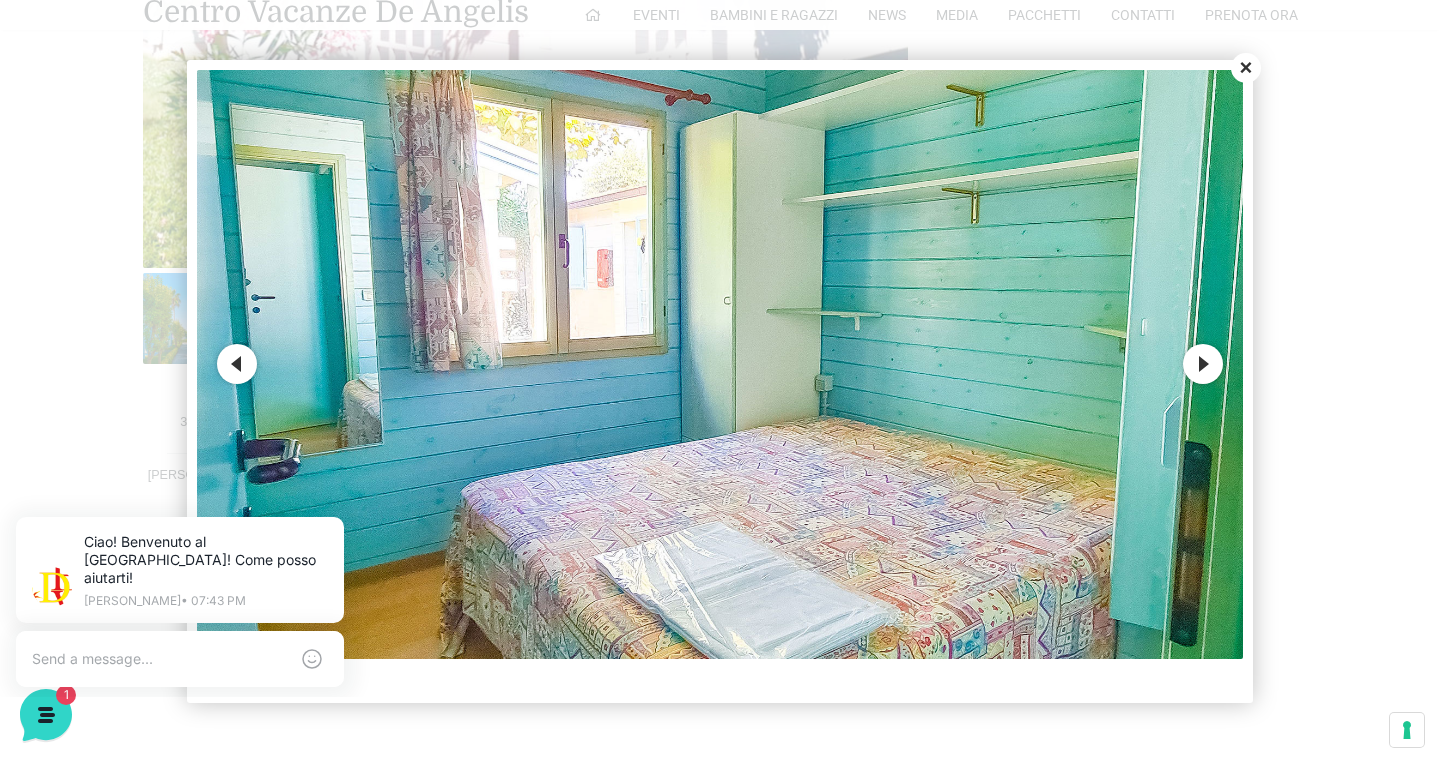 click on "Next" at bounding box center [1203, 364] 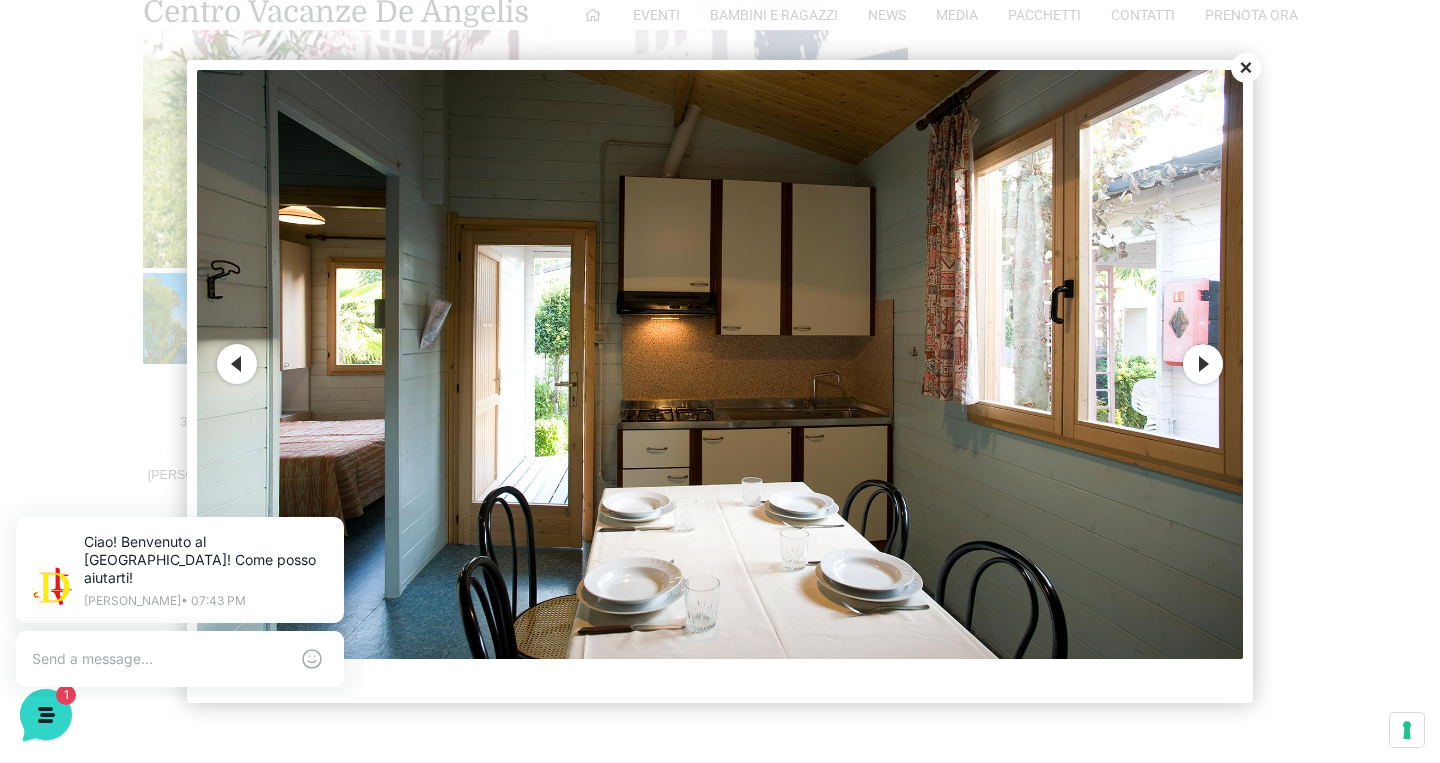 click on "Next" at bounding box center [1203, 364] 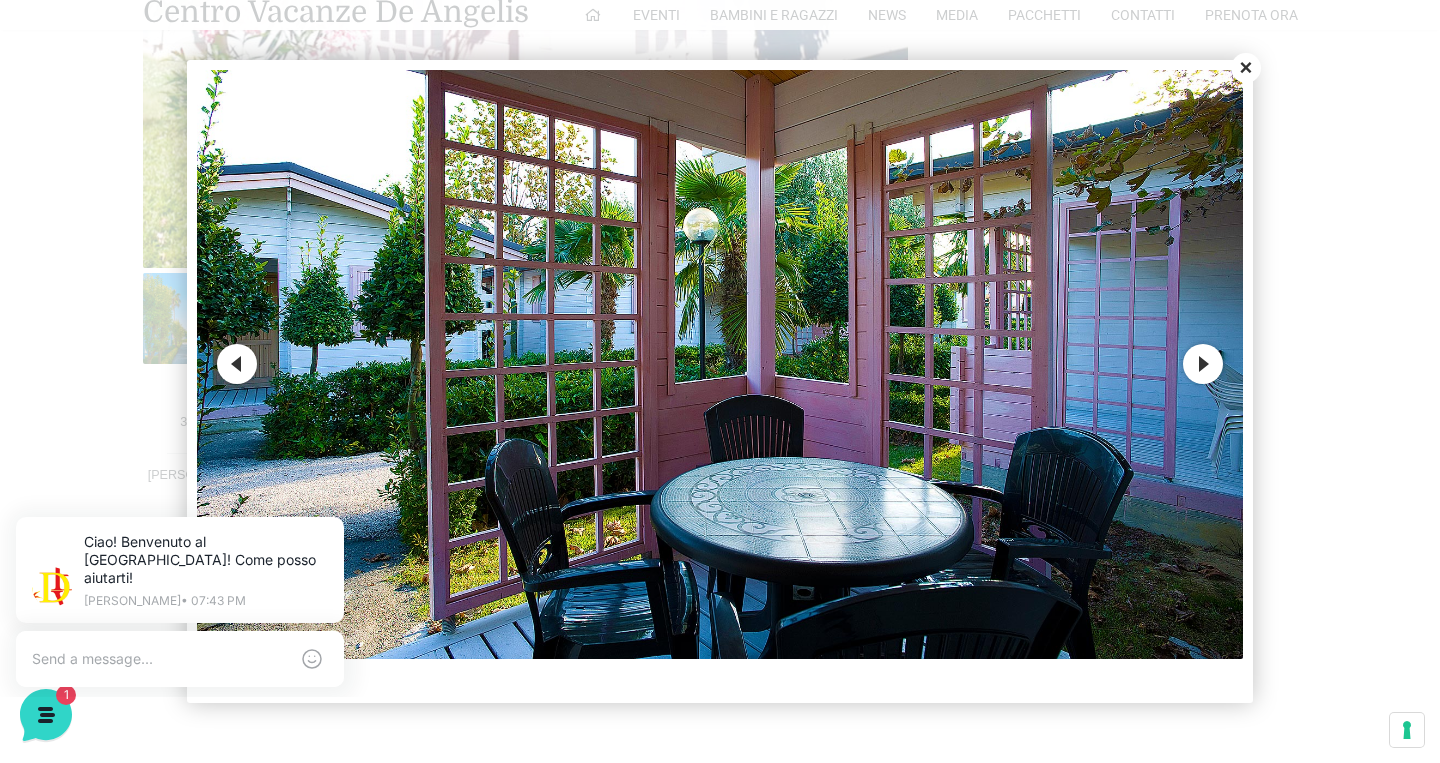 click on "Next" at bounding box center (1203, 364) 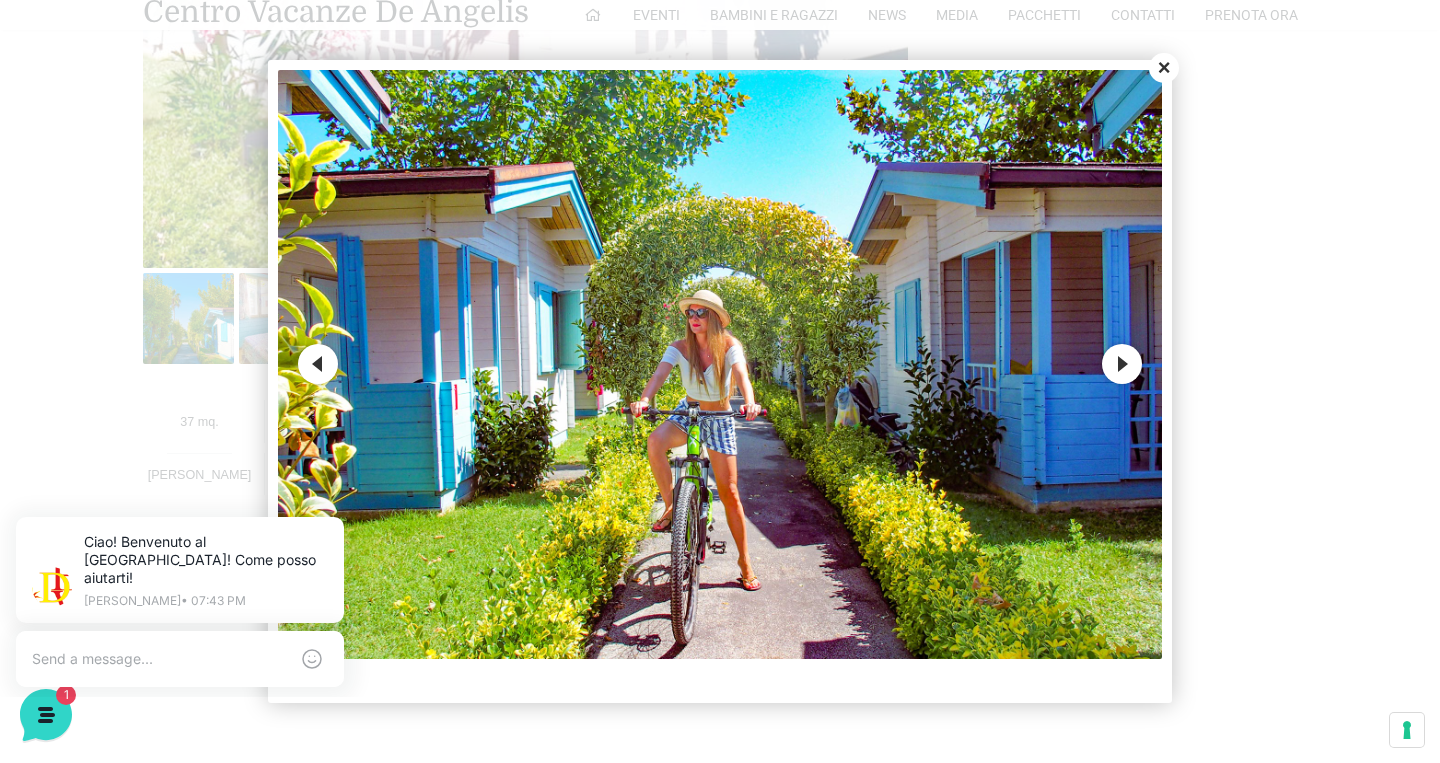 click on "Next" at bounding box center (1122, 364) 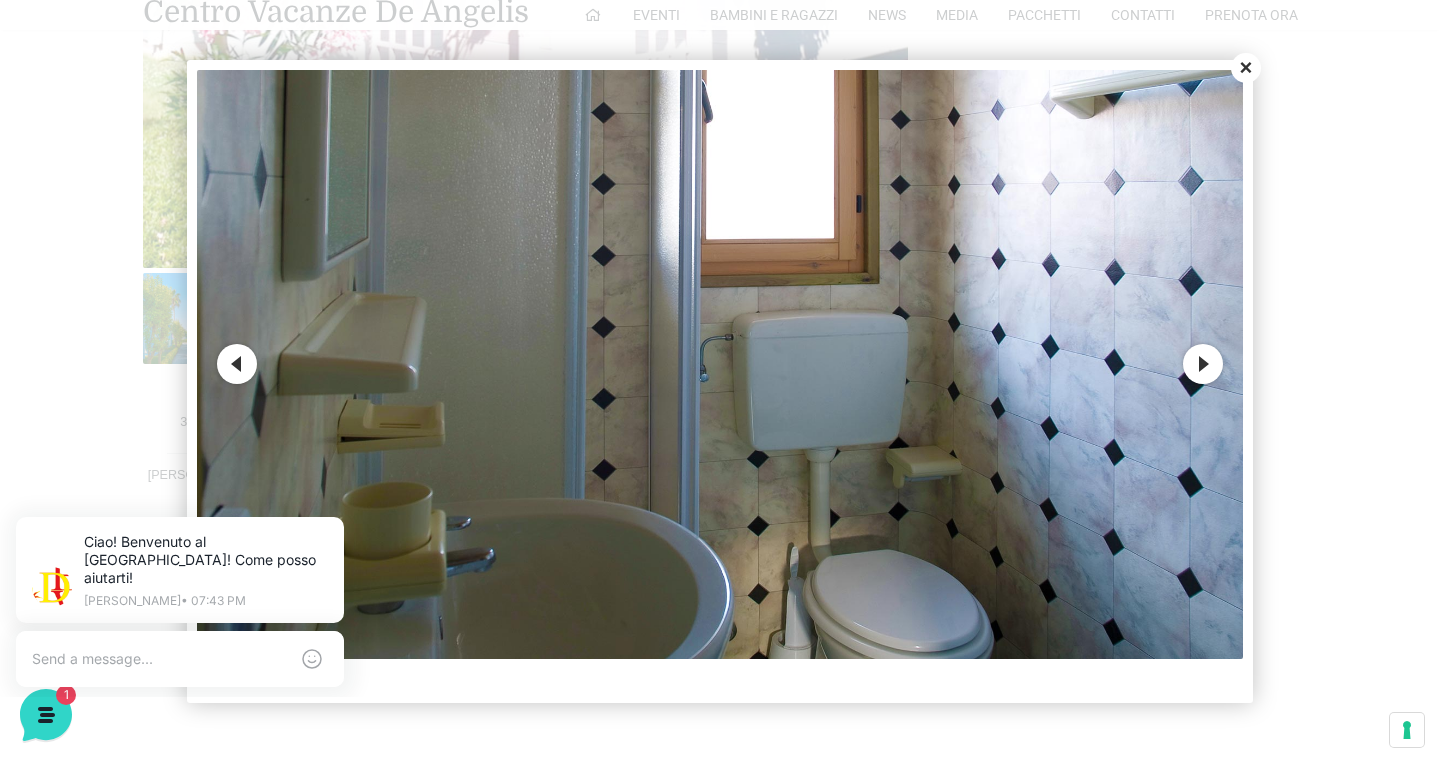 click on "Next" at bounding box center [1203, 364] 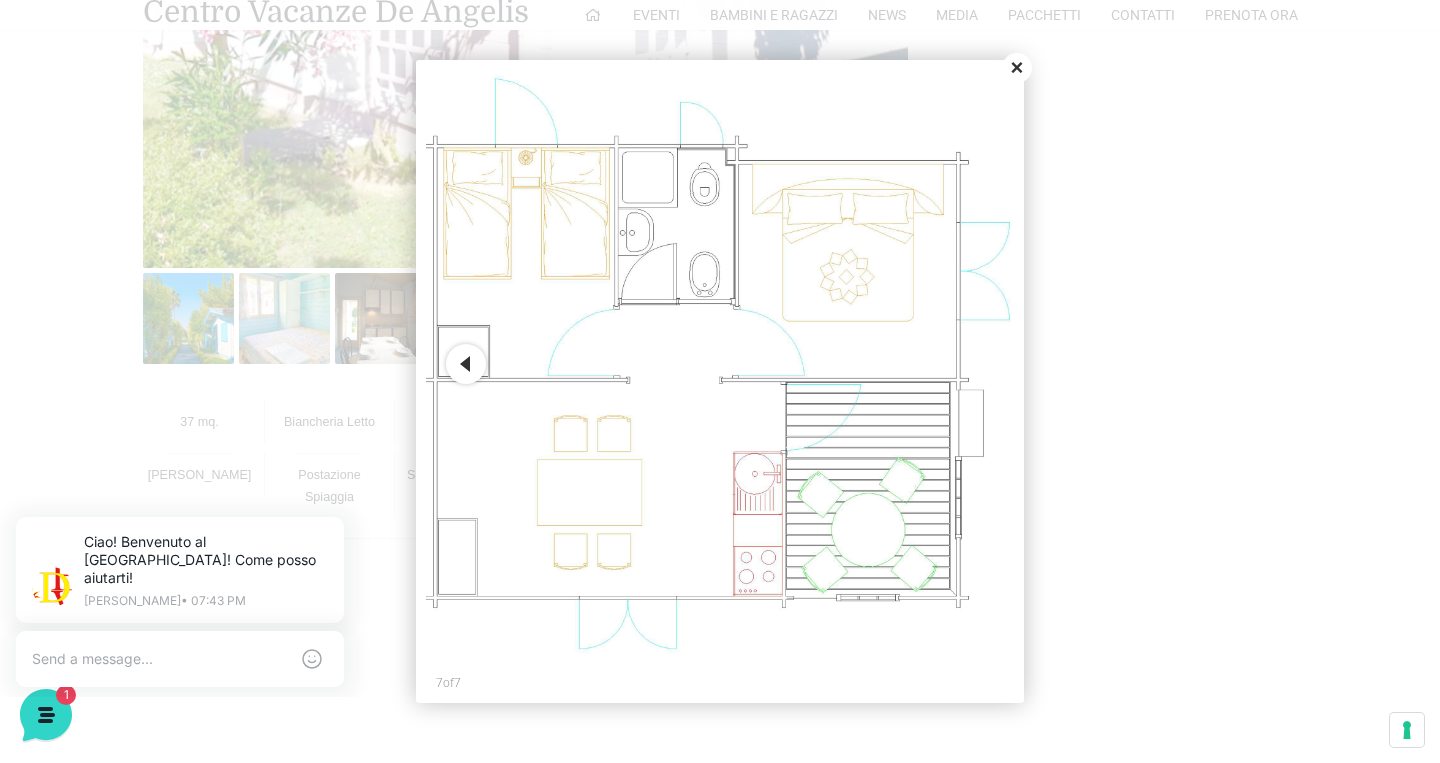 click on "Close" at bounding box center (1017, 68) 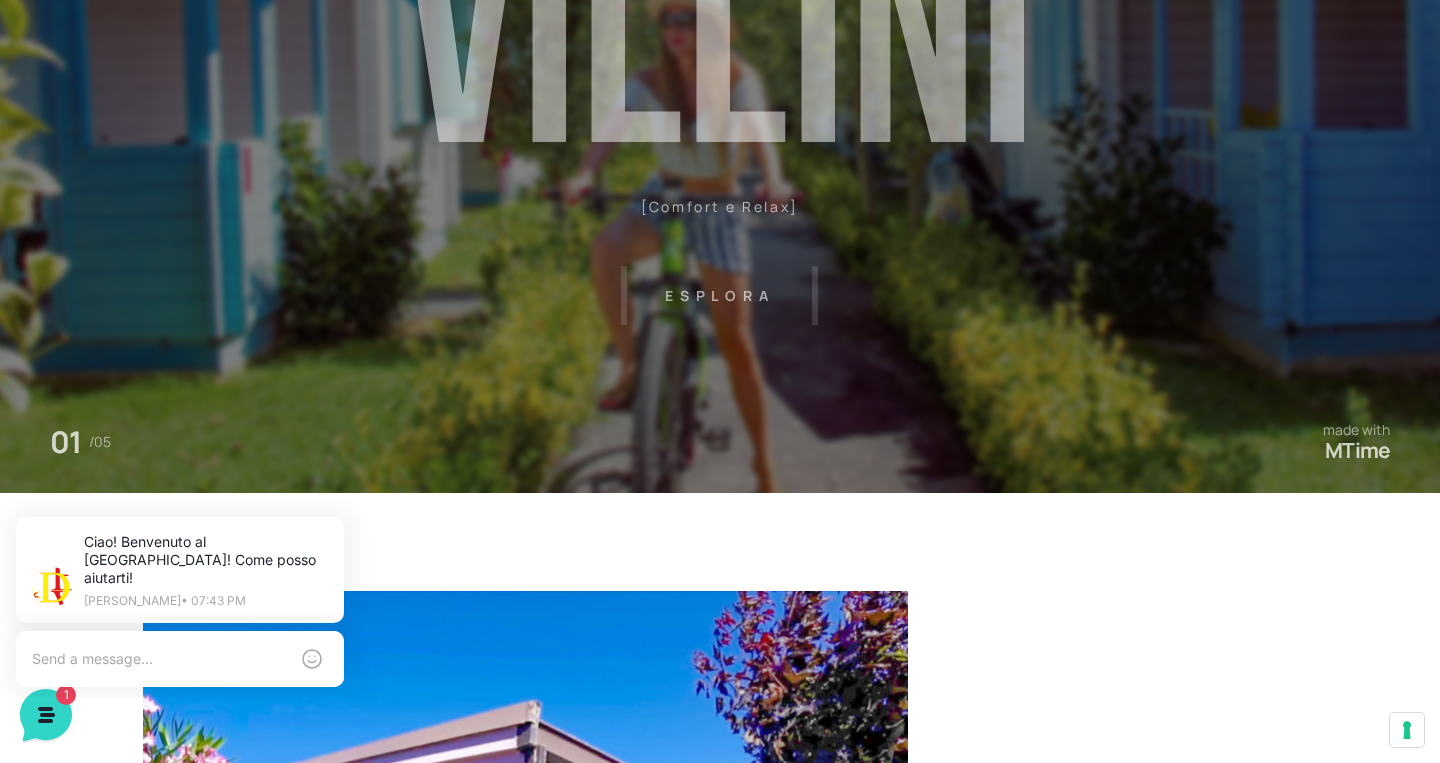 scroll, scrollTop: 0, scrollLeft: 0, axis: both 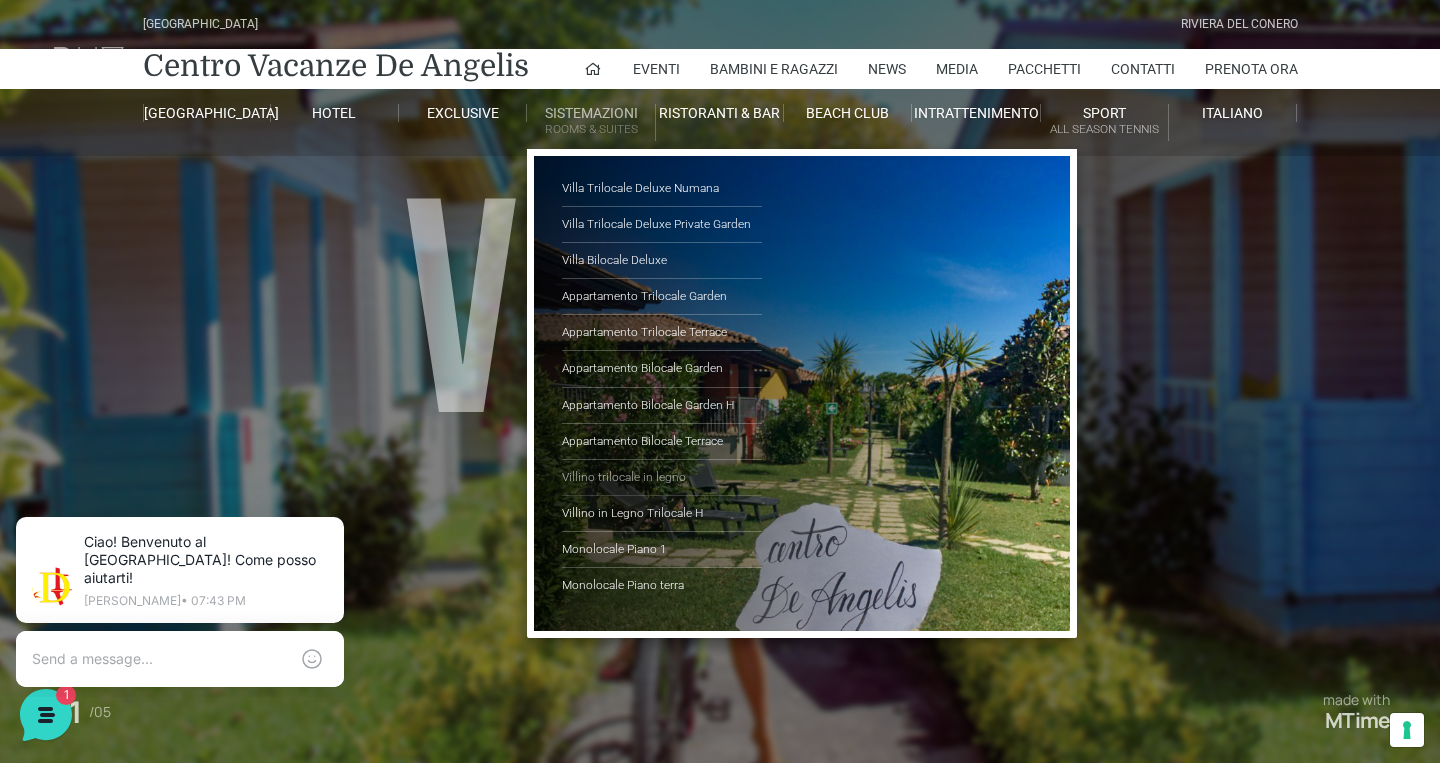 click on "Villino trilocale in legno" at bounding box center [662, 478] 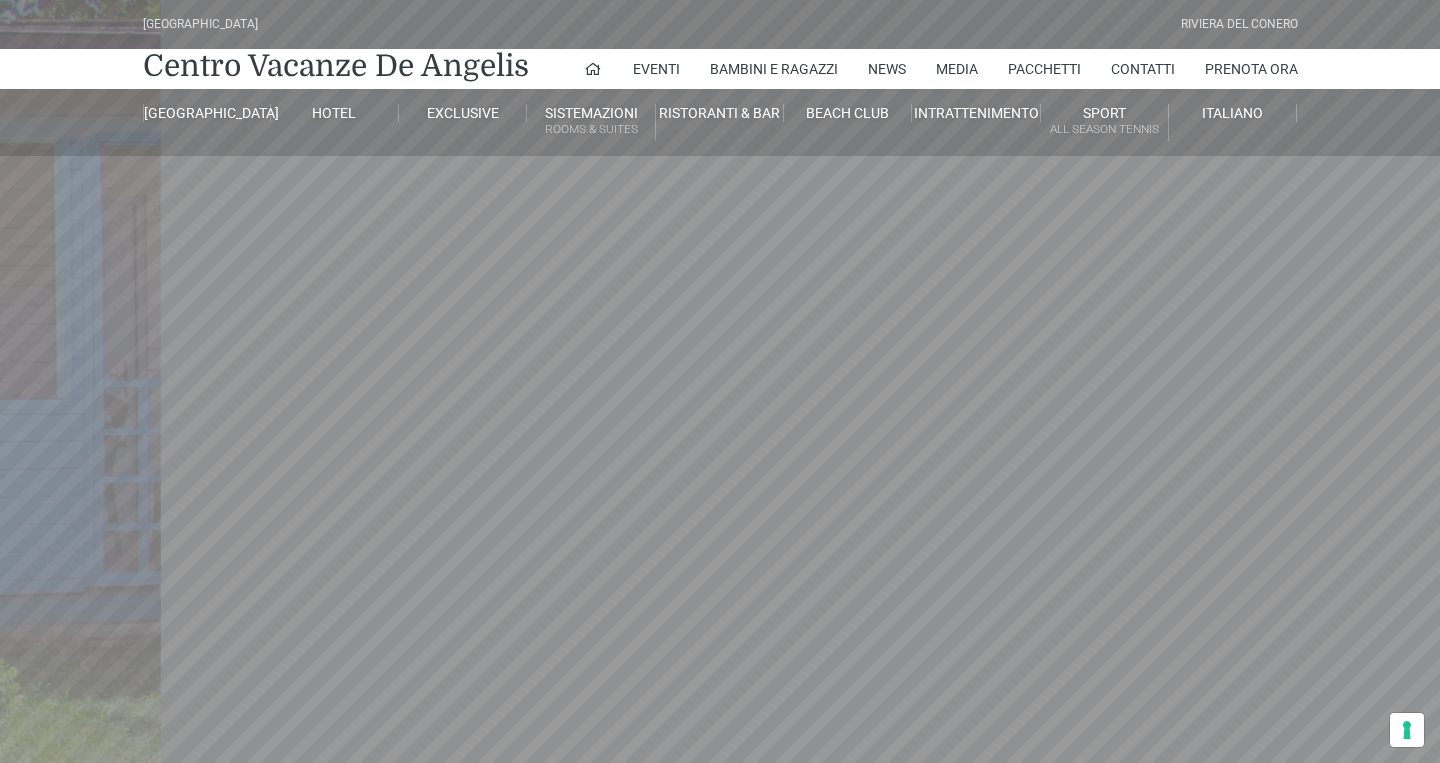scroll, scrollTop: 0, scrollLeft: 0, axis: both 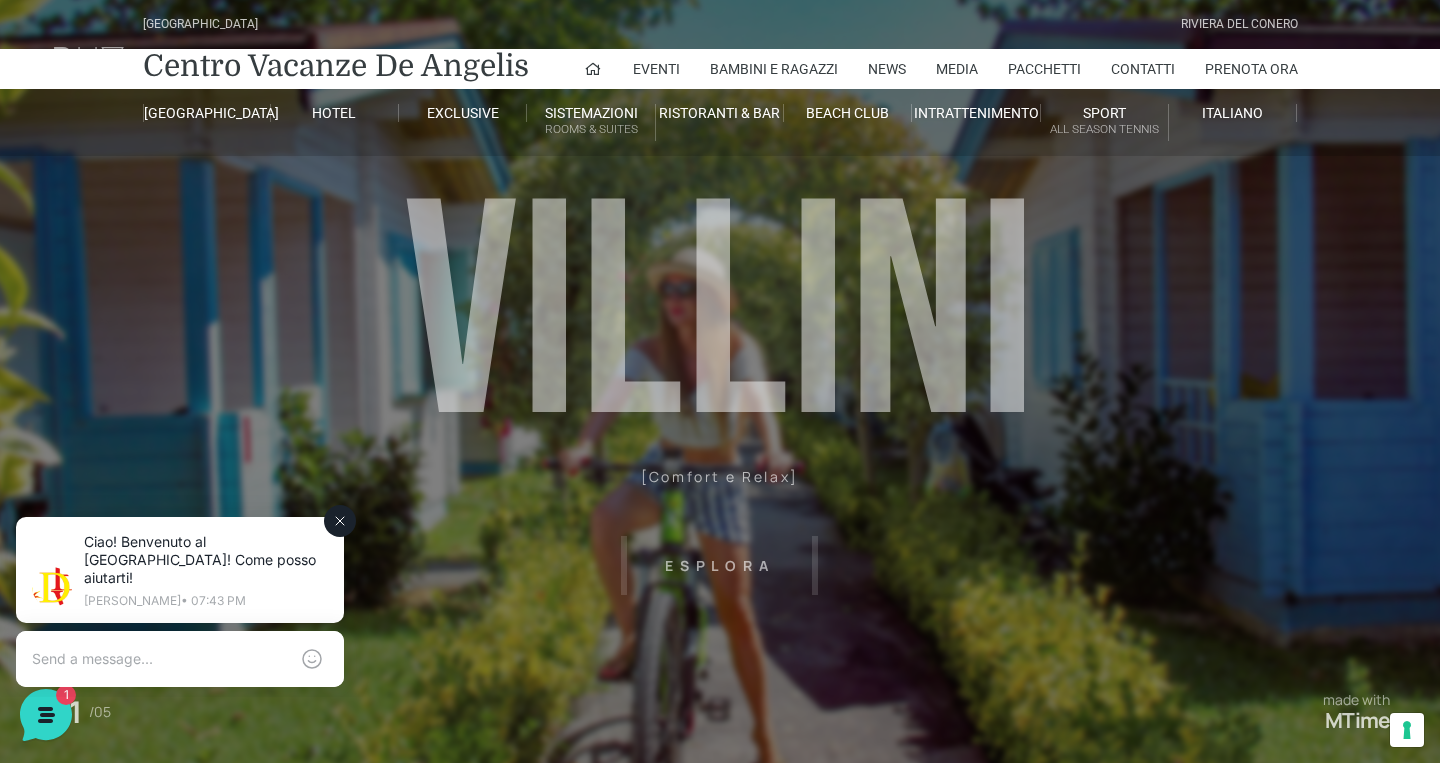 click 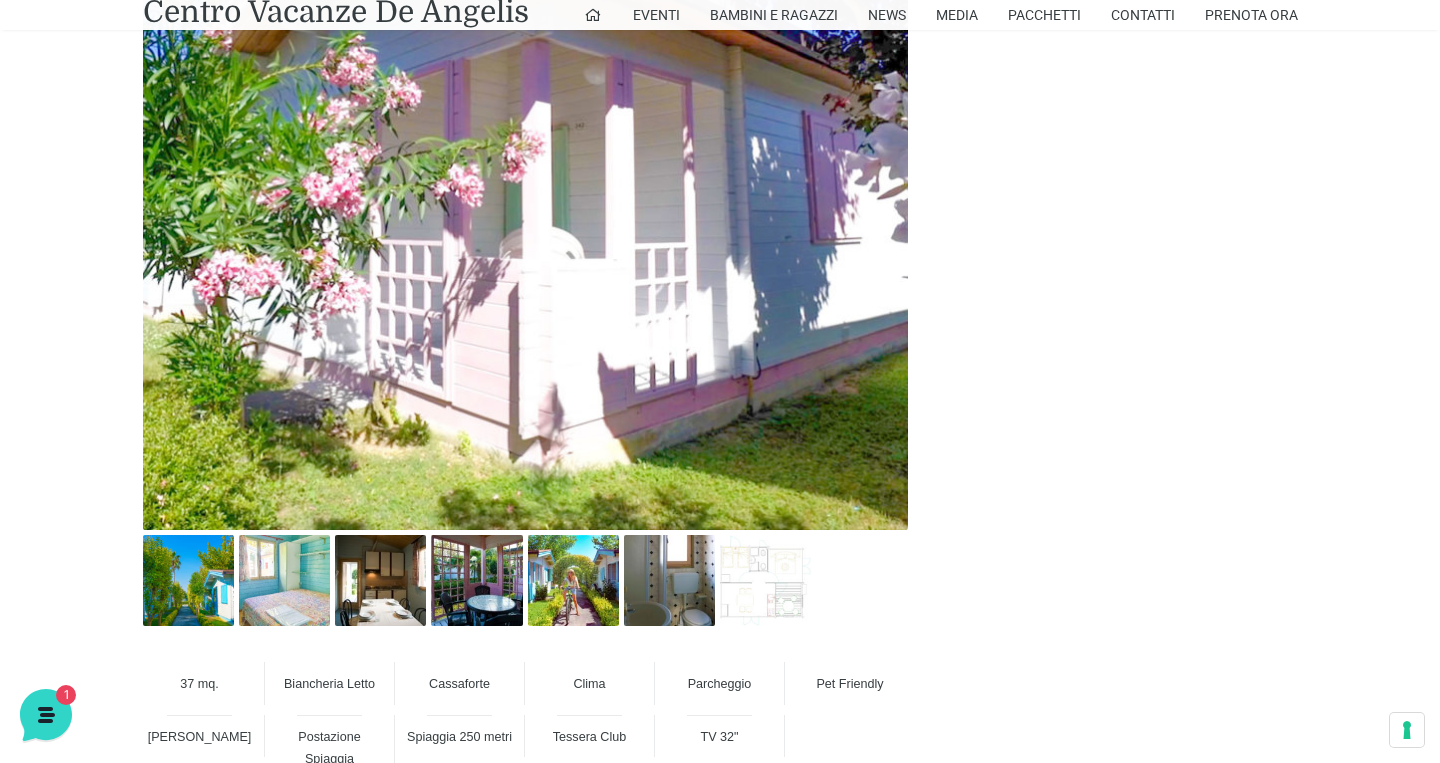 scroll, scrollTop: 1097, scrollLeft: 0, axis: vertical 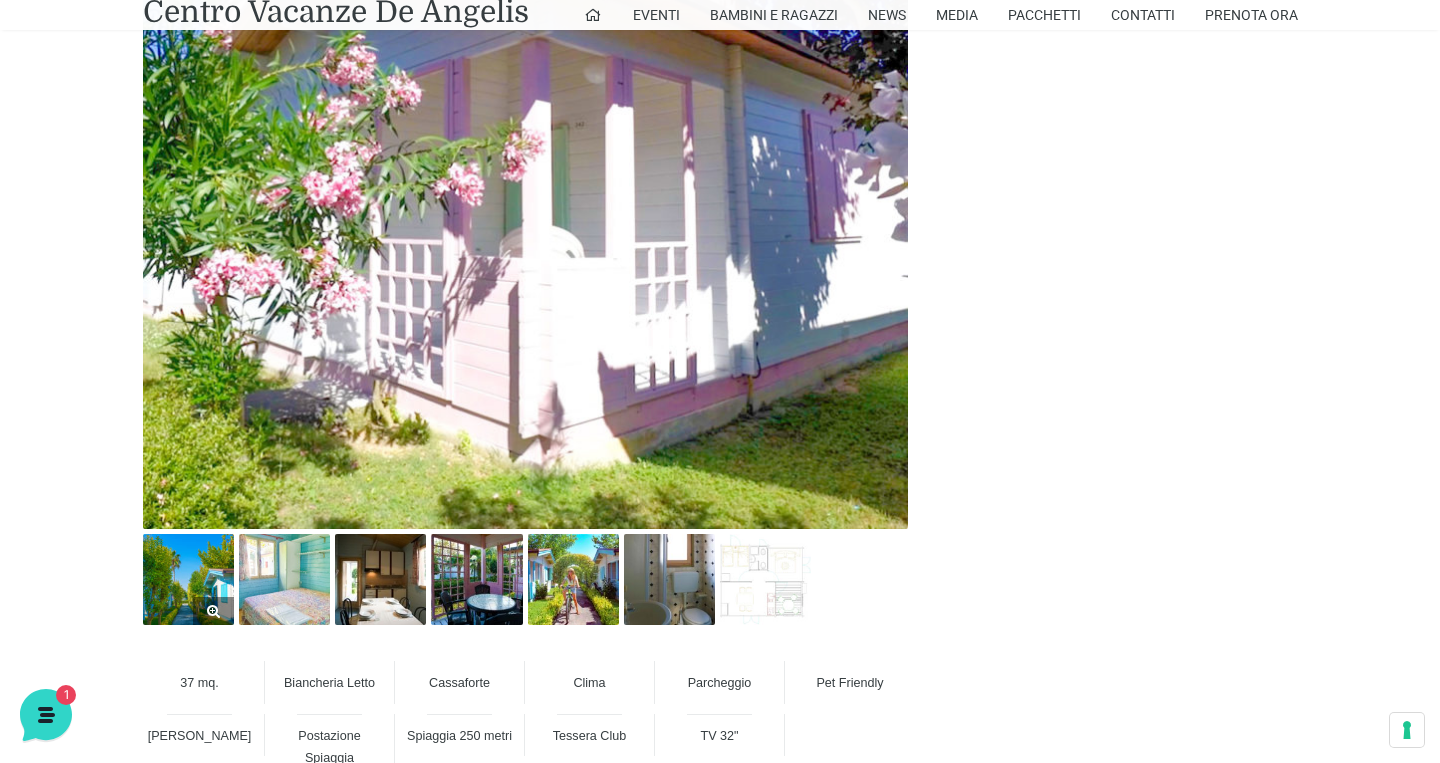 click at bounding box center [188, 579] 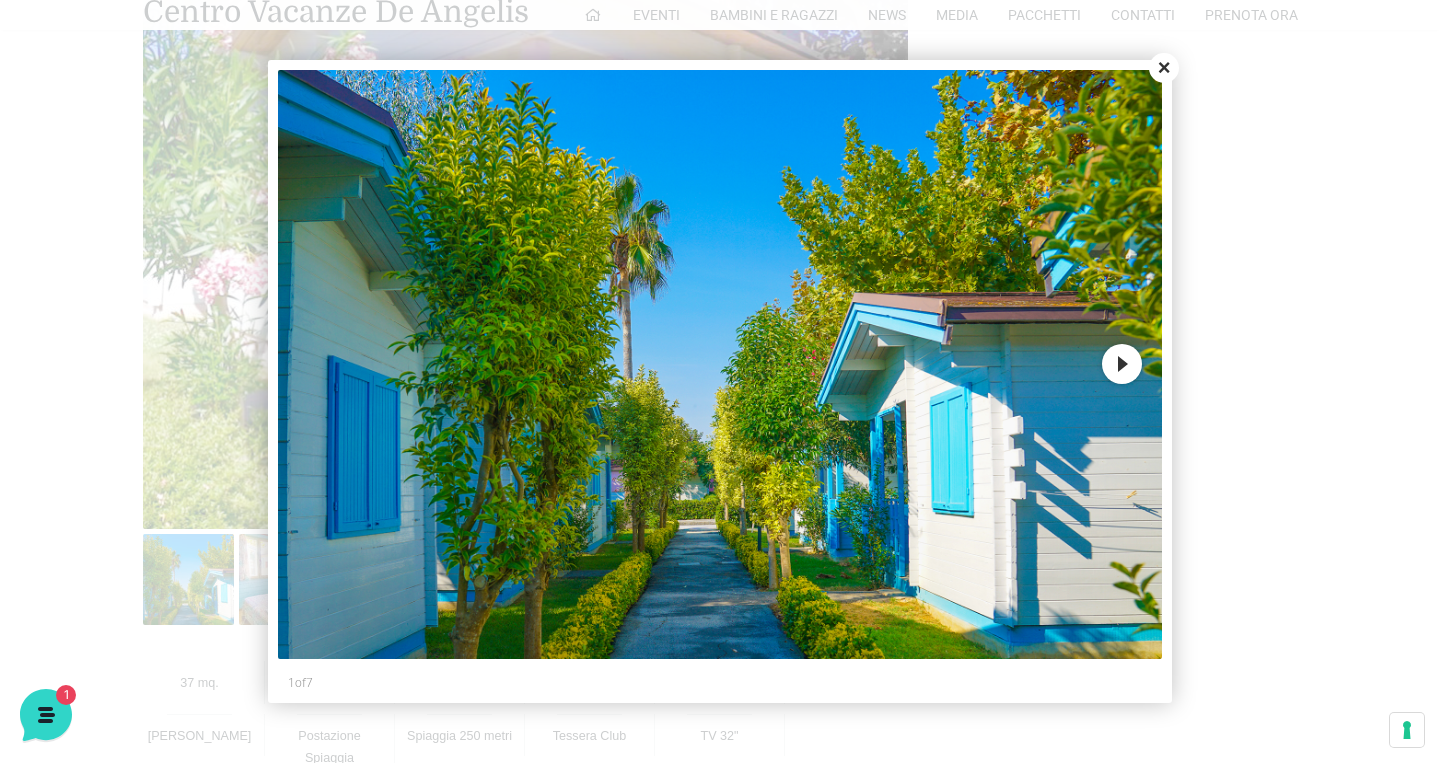 click on "Next" at bounding box center (1122, 364) 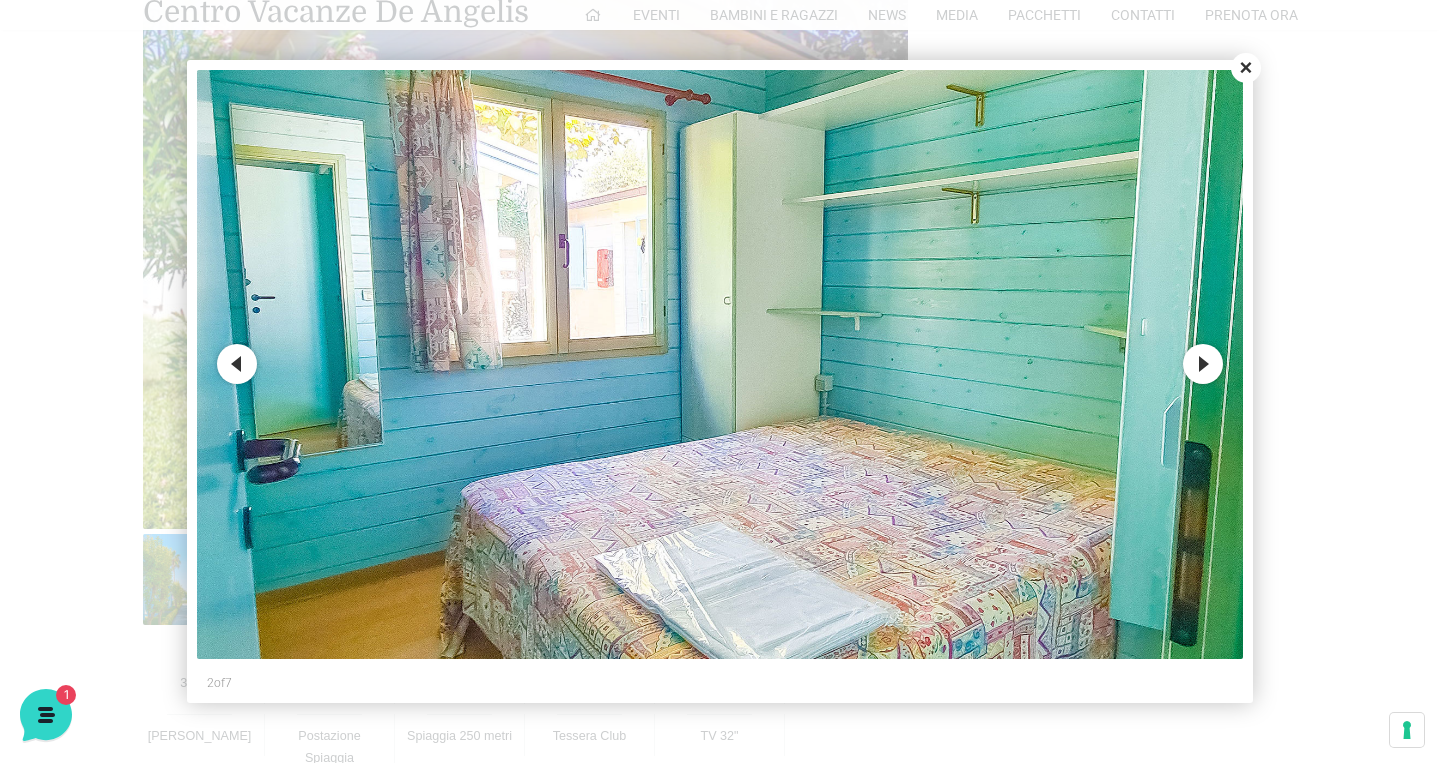 click on "Next" at bounding box center (1203, 364) 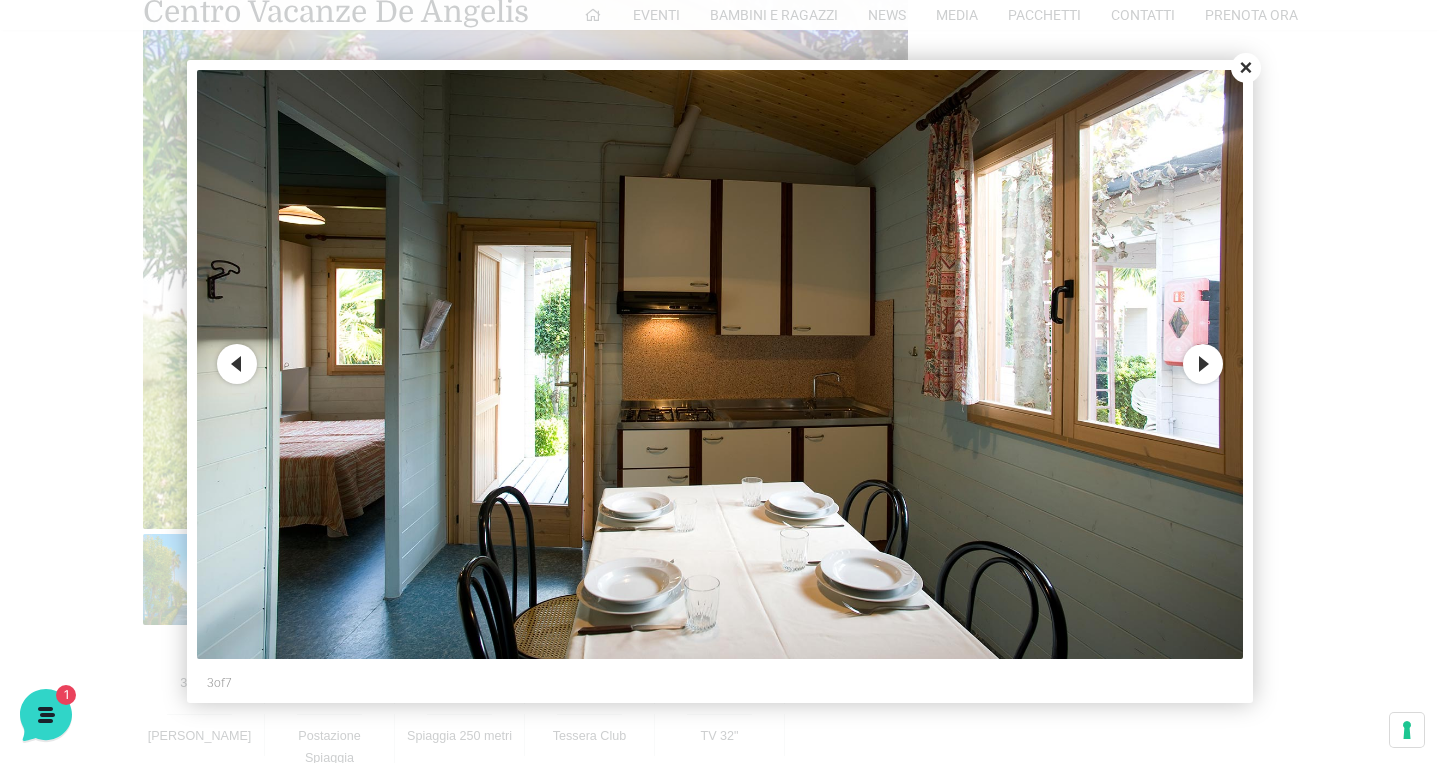 click on "Next" at bounding box center [1203, 364] 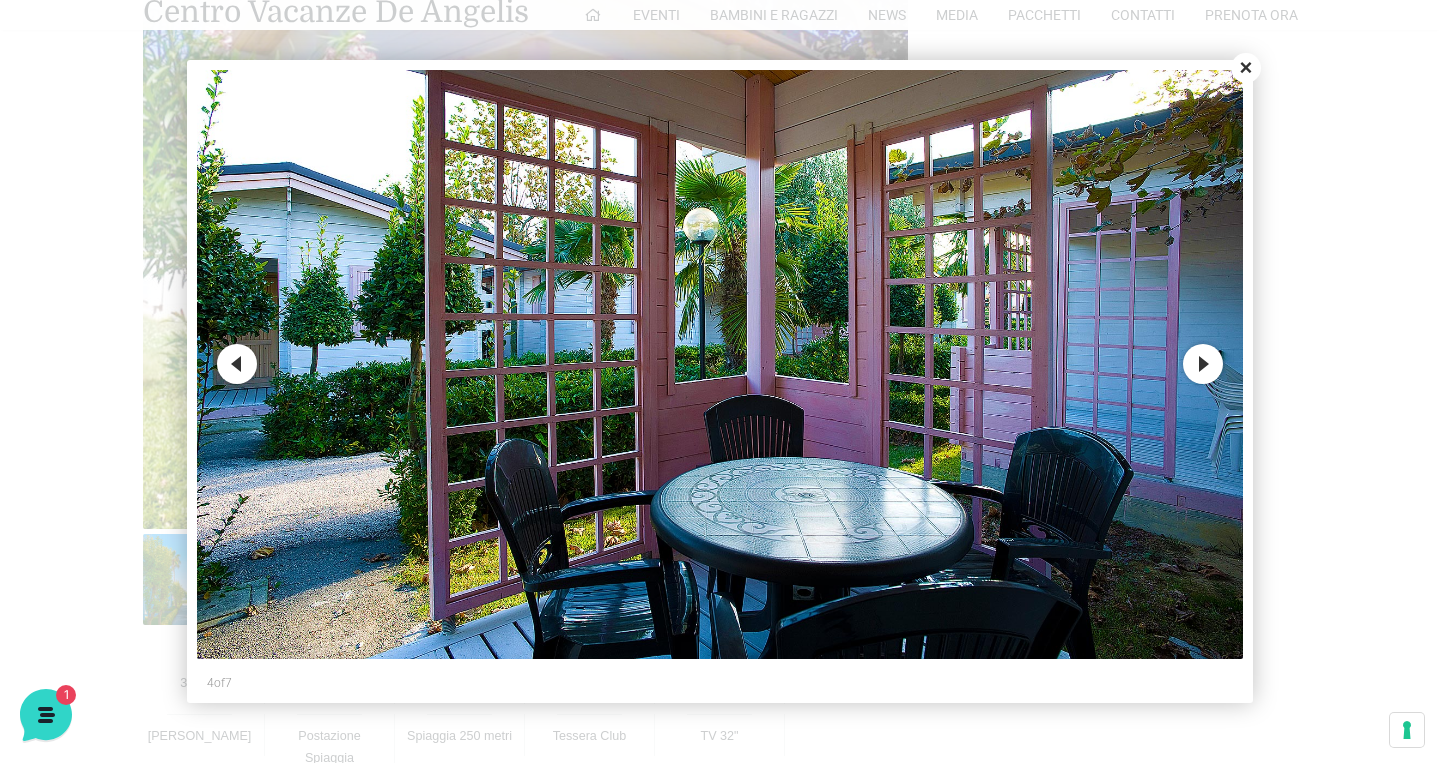 click on "Next" at bounding box center (1203, 364) 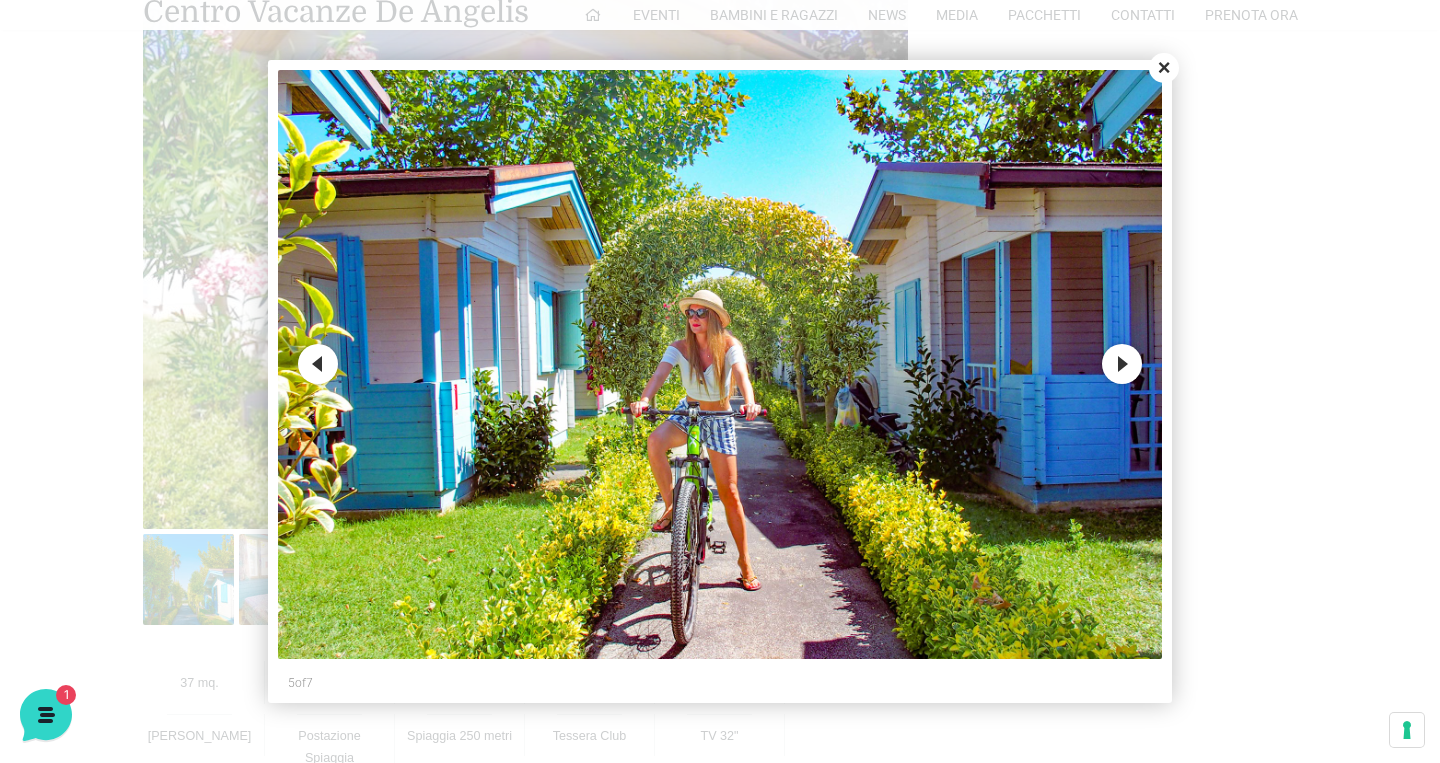 click at bounding box center (719, 364) 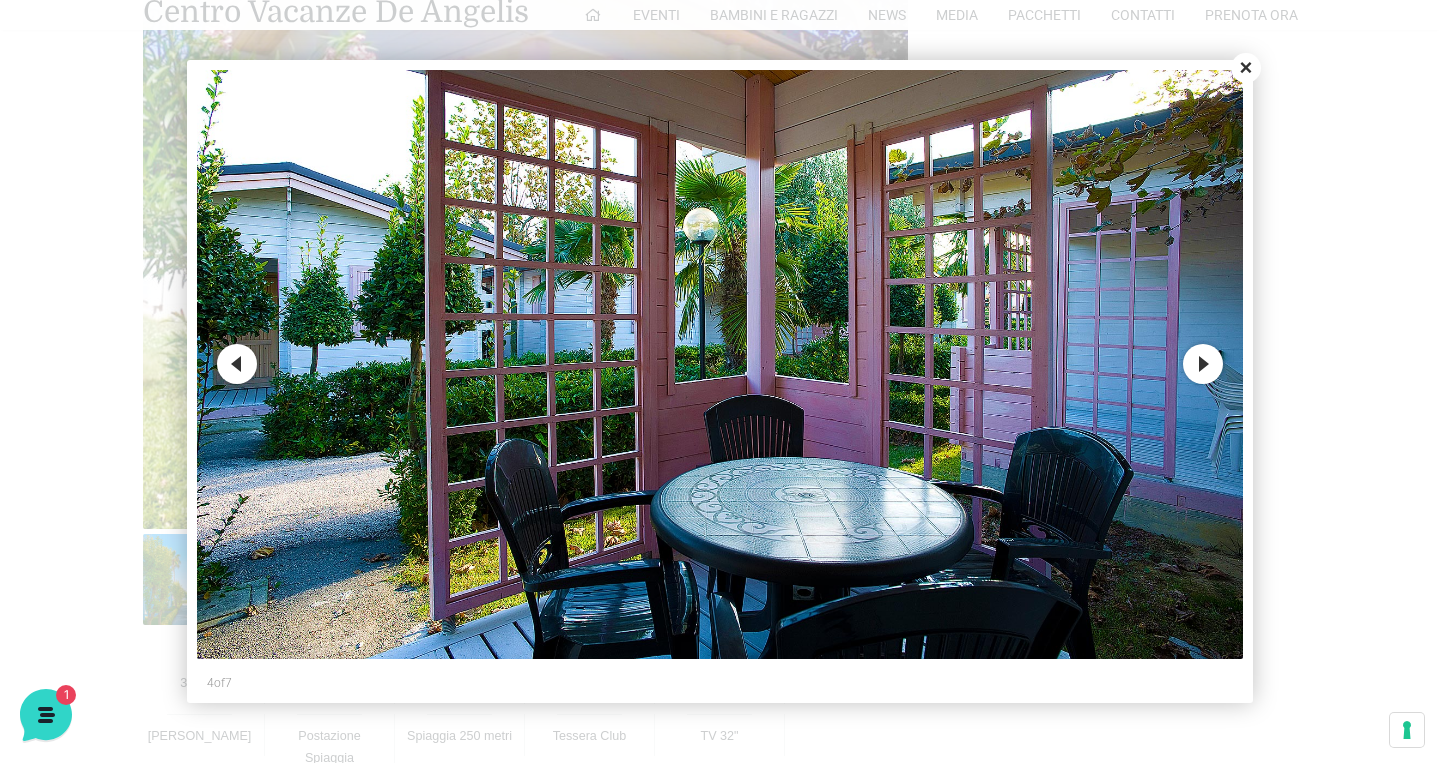 click on "Previous" at bounding box center (237, 364) 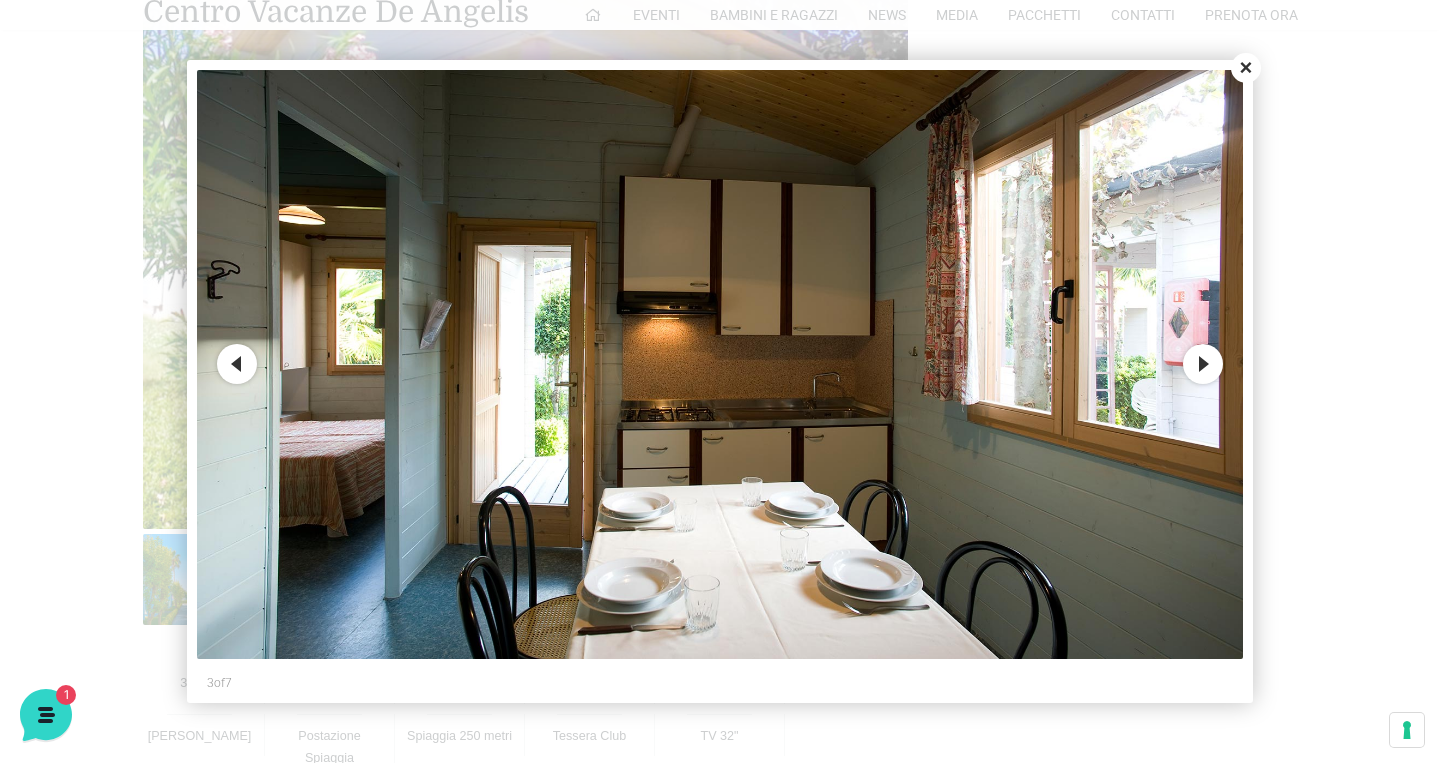 click on "Close" at bounding box center (1246, 68) 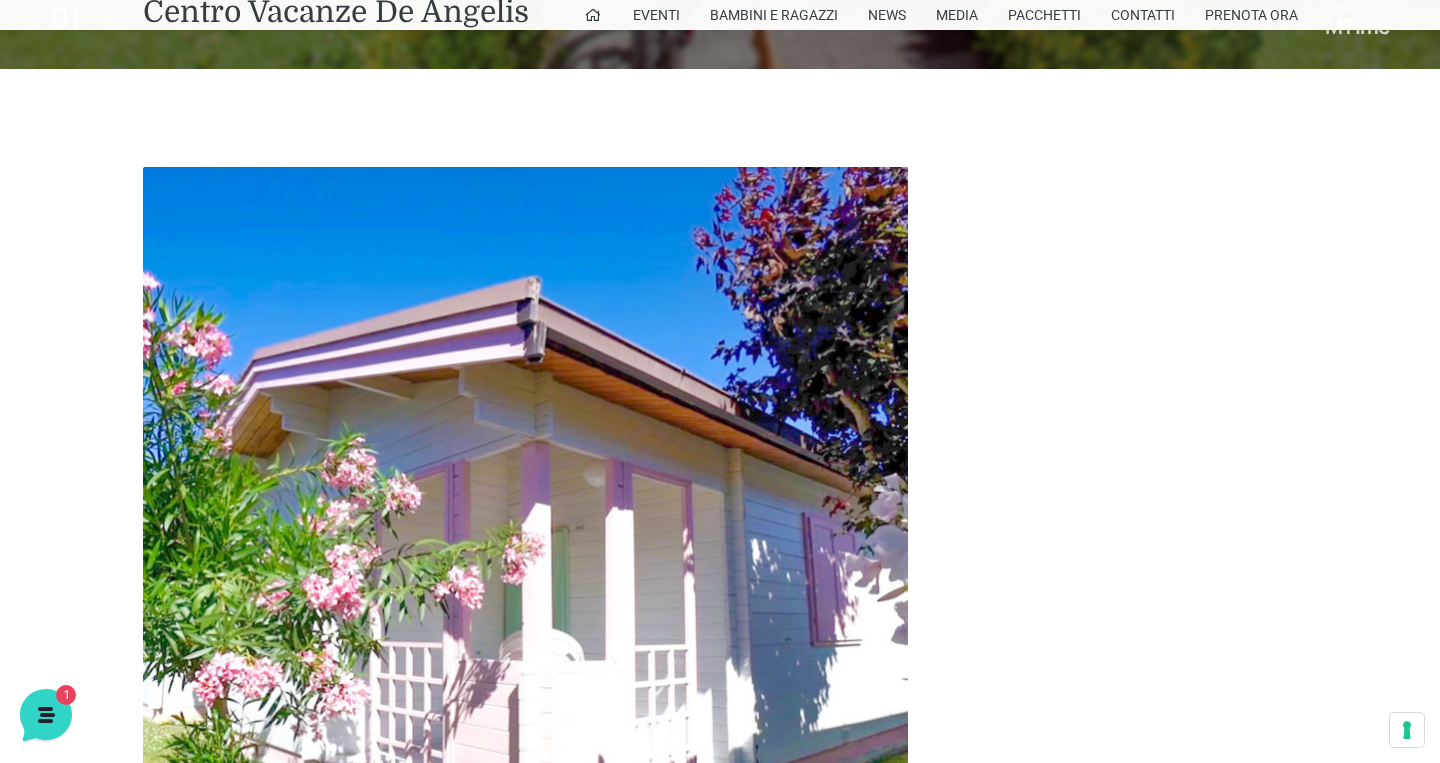 scroll, scrollTop: 0, scrollLeft: 0, axis: both 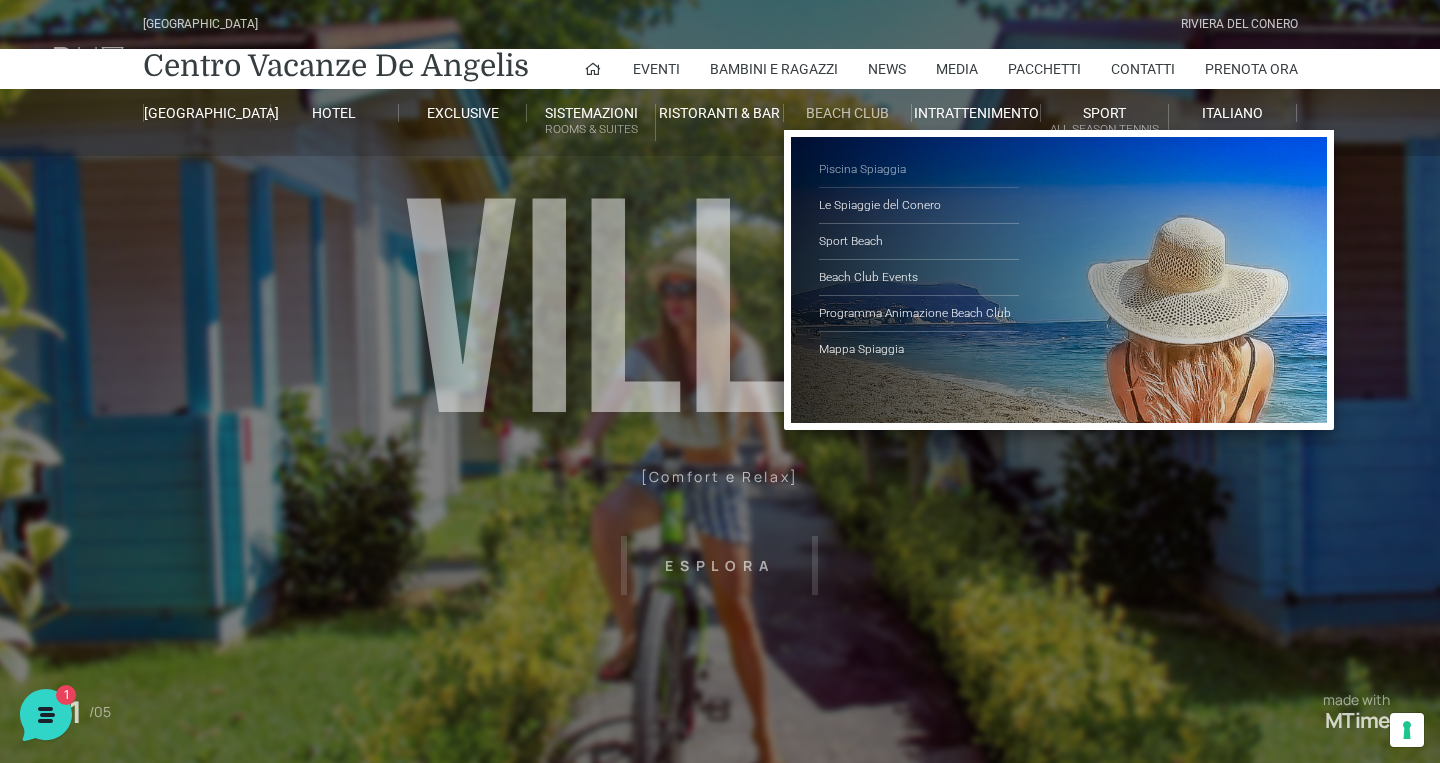 click on "Piscina Spiaggia" at bounding box center [919, 170] 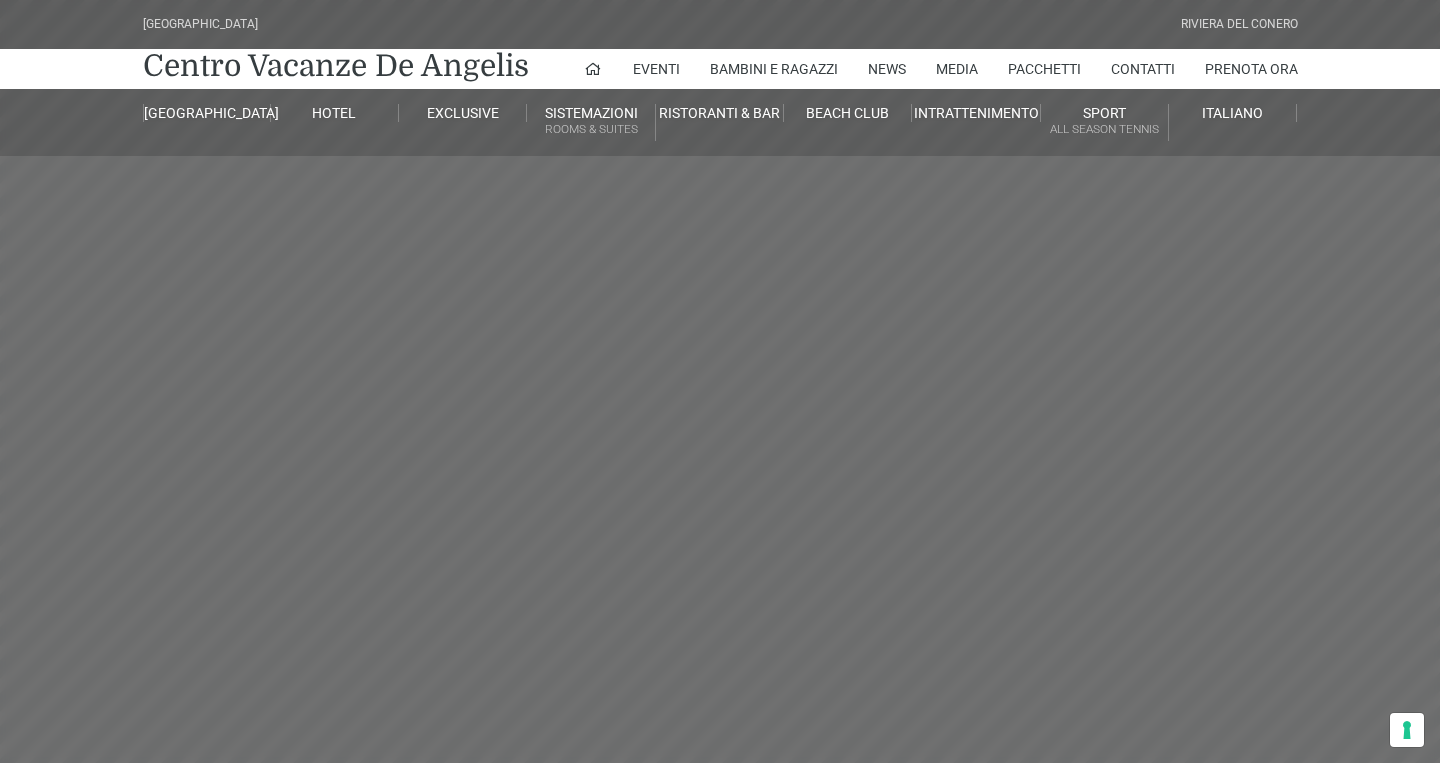 scroll, scrollTop: 0, scrollLeft: 0, axis: both 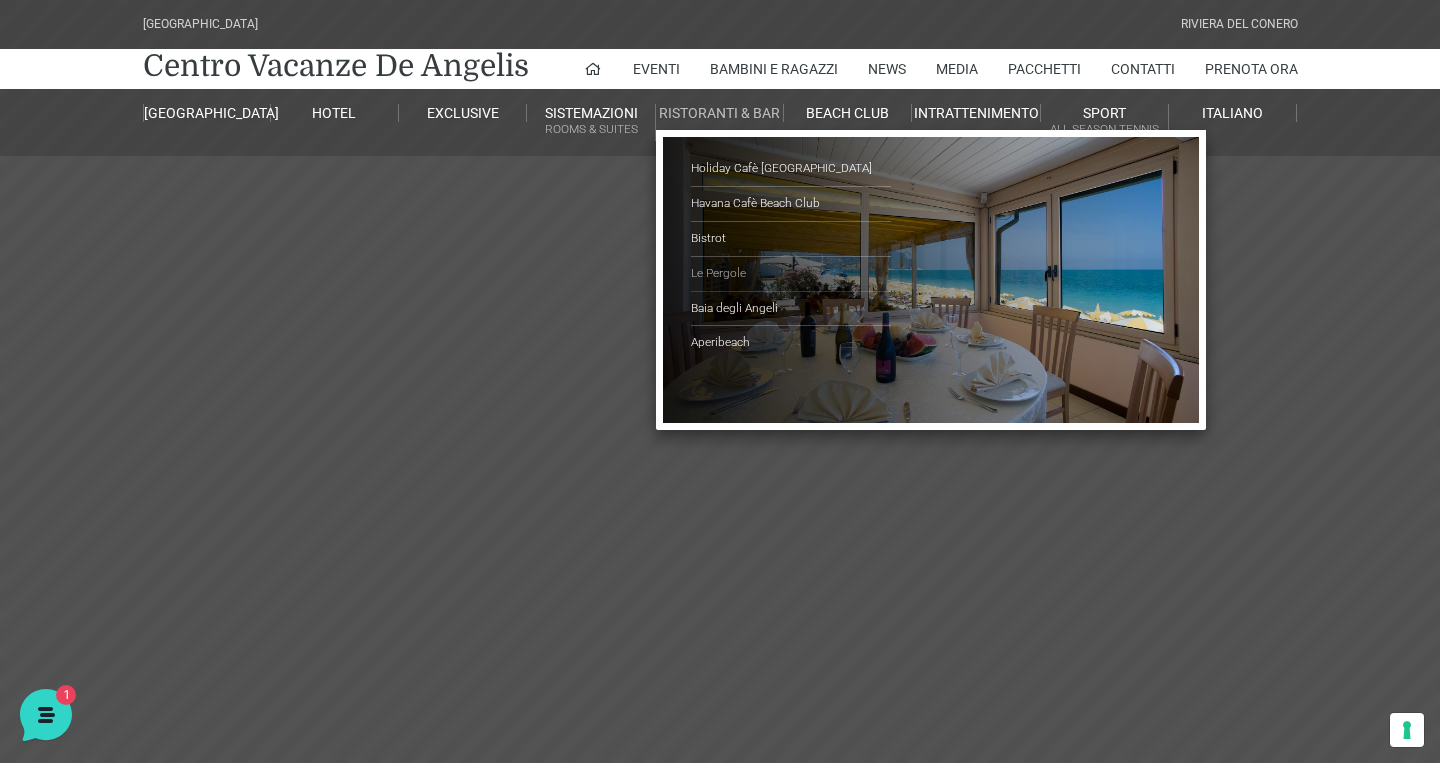 click on "Le Pergole" at bounding box center [791, 274] 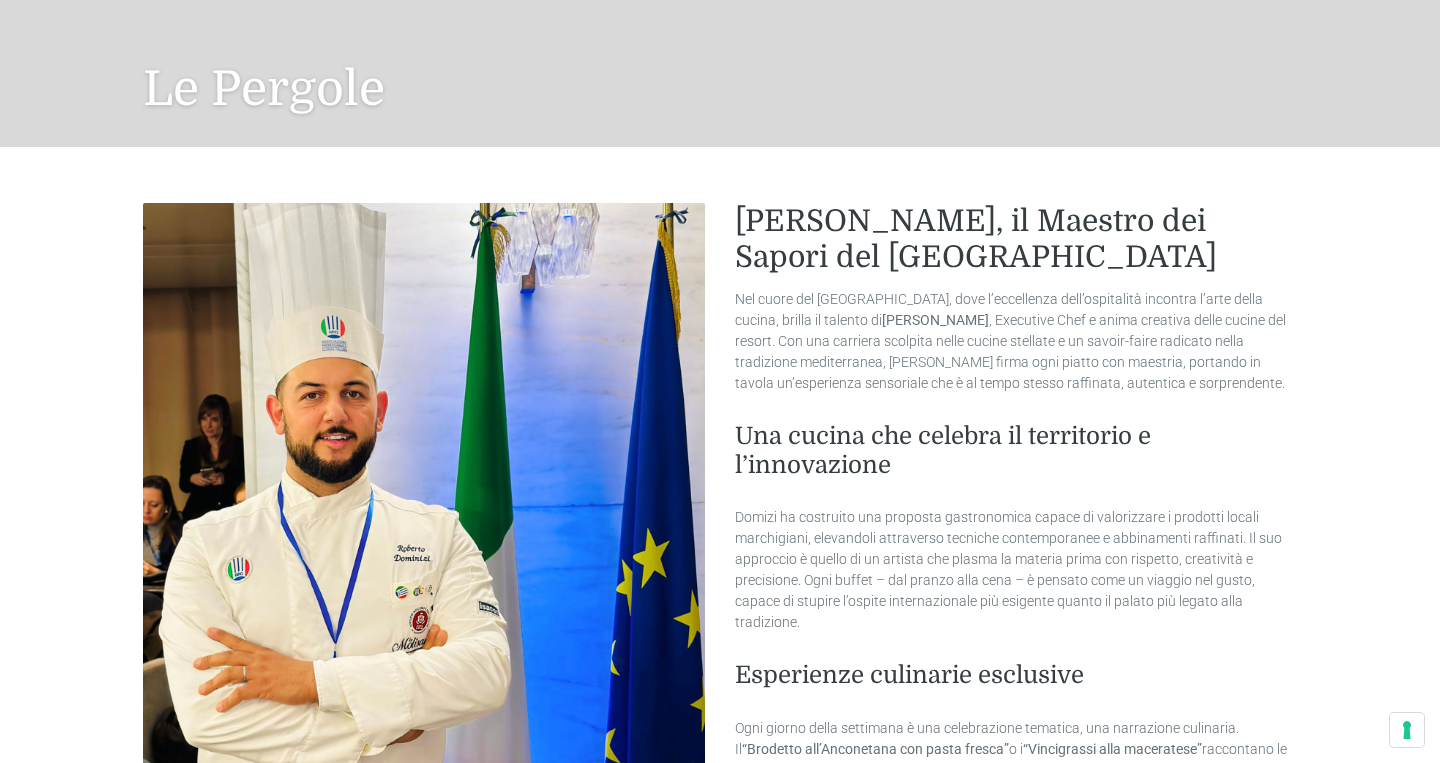 scroll, scrollTop: 0, scrollLeft: 0, axis: both 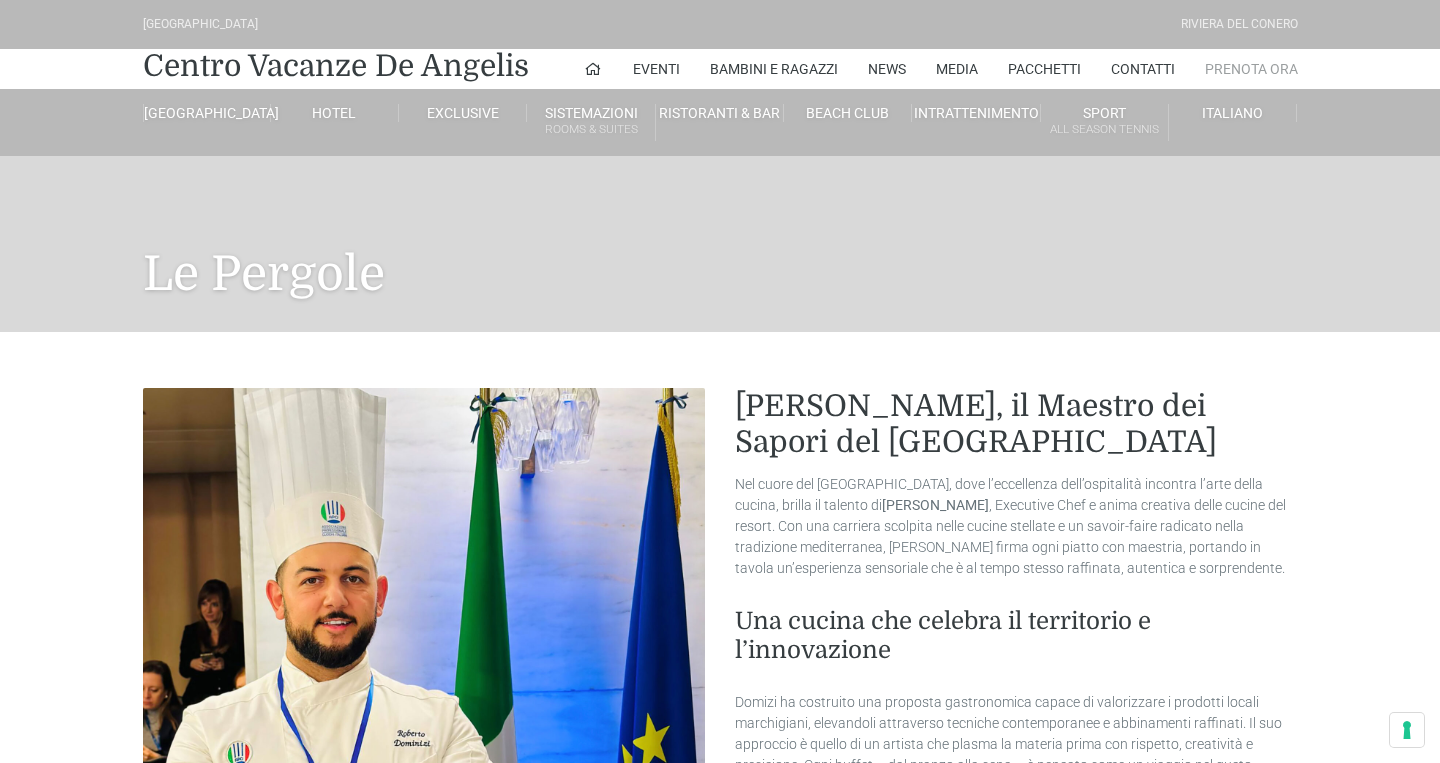 click on "Prenota Ora" at bounding box center (1251, 69) 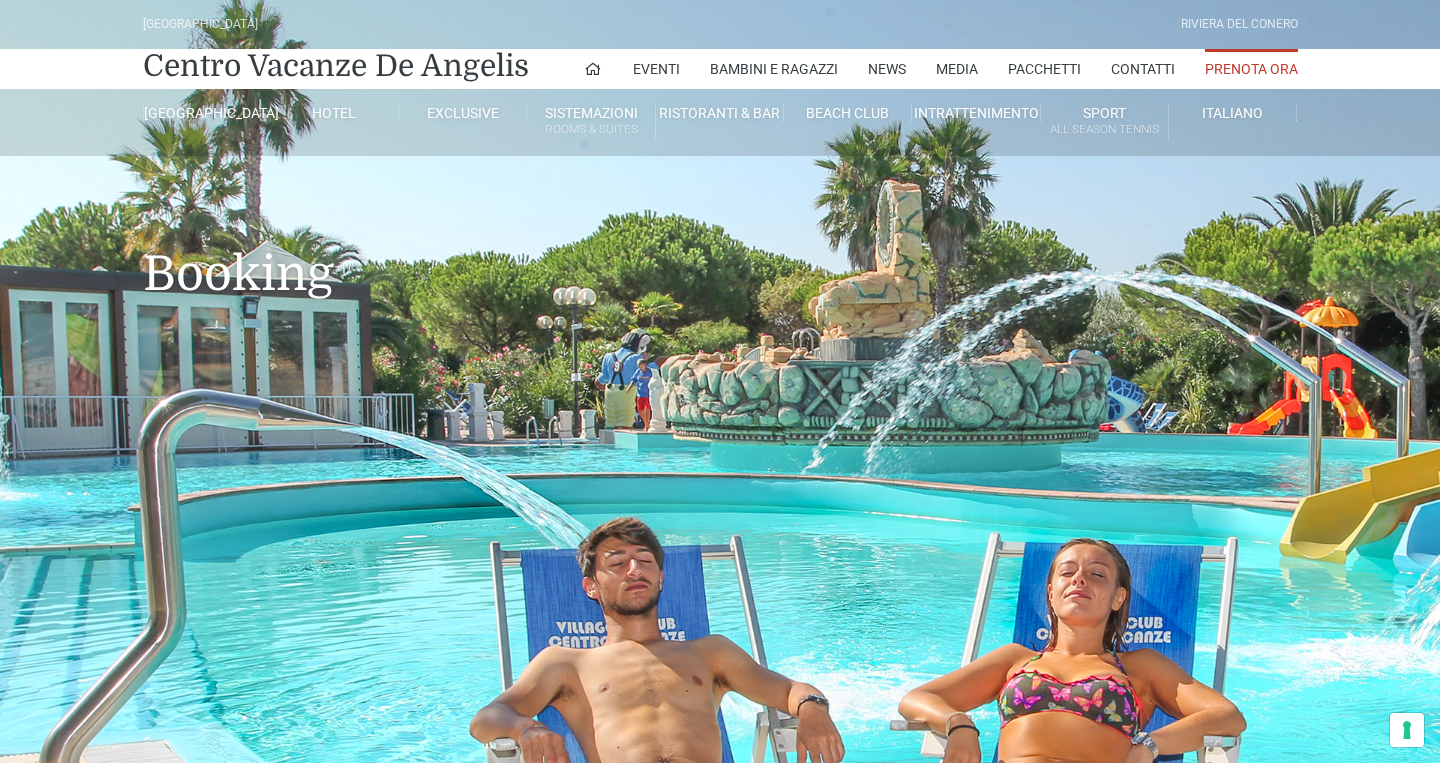 scroll, scrollTop: 0, scrollLeft: 0, axis: both 